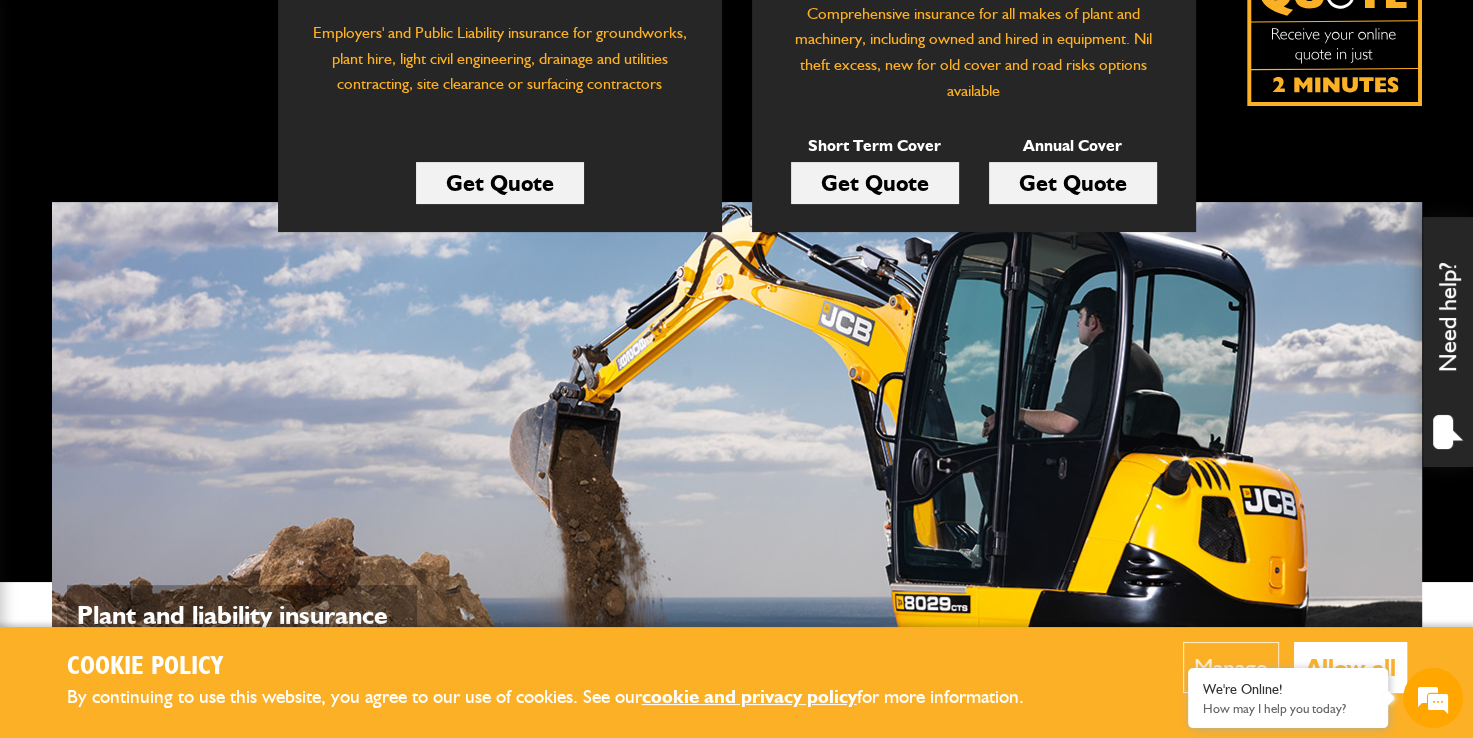 scroll, scrollTop: 300, scrollLeft: 0, axis: vertical 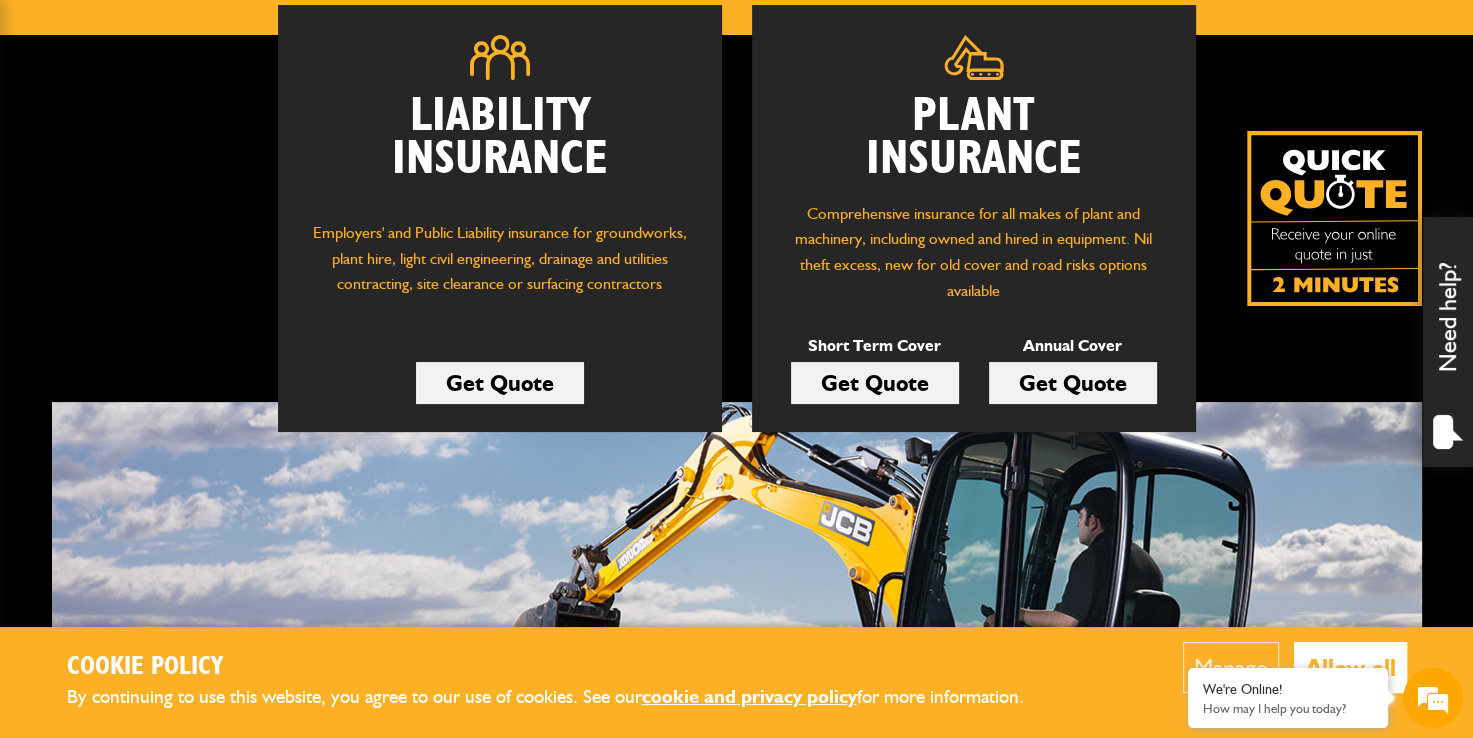 click on "Get Quote" at bounding box center (875, 383) 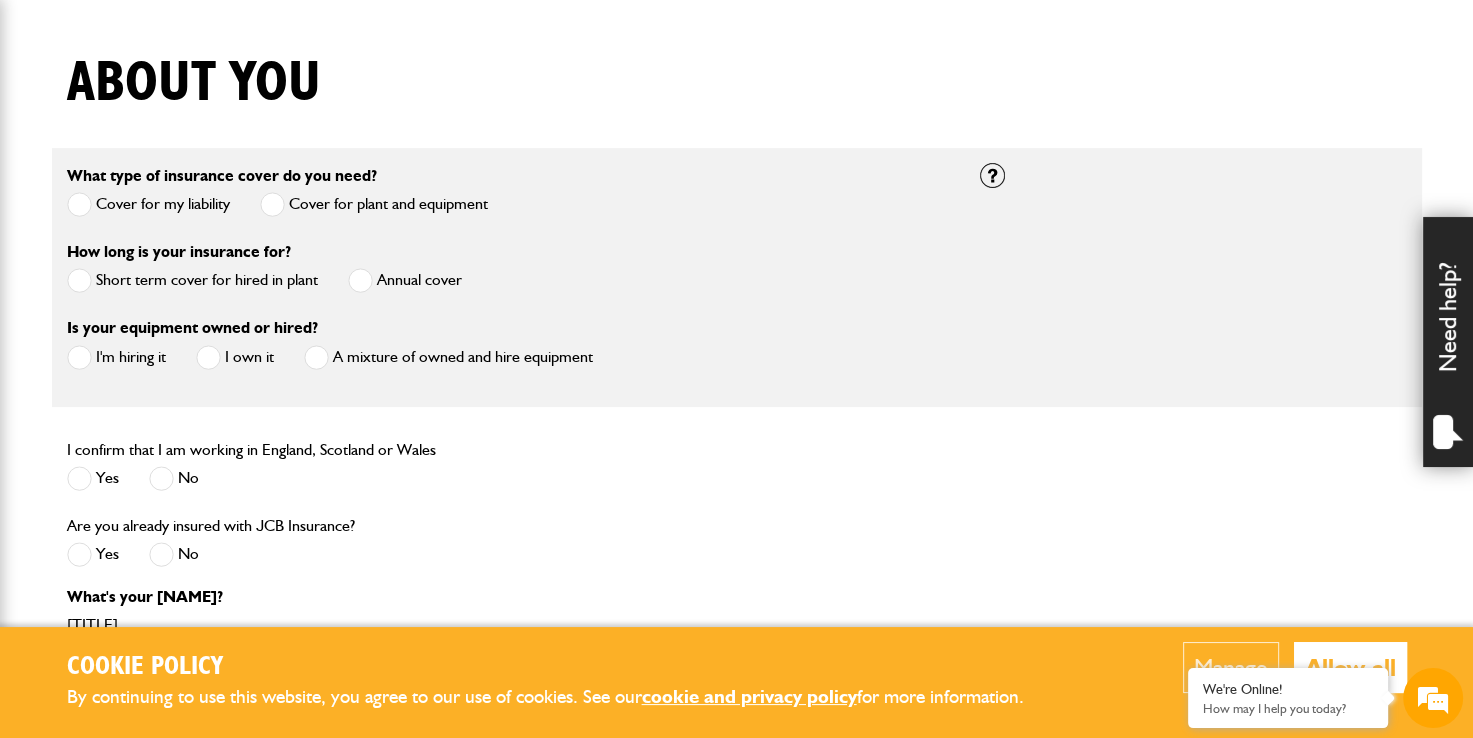 scroll, scrollTop: 500, scrollLeft: 0, axis: vertical 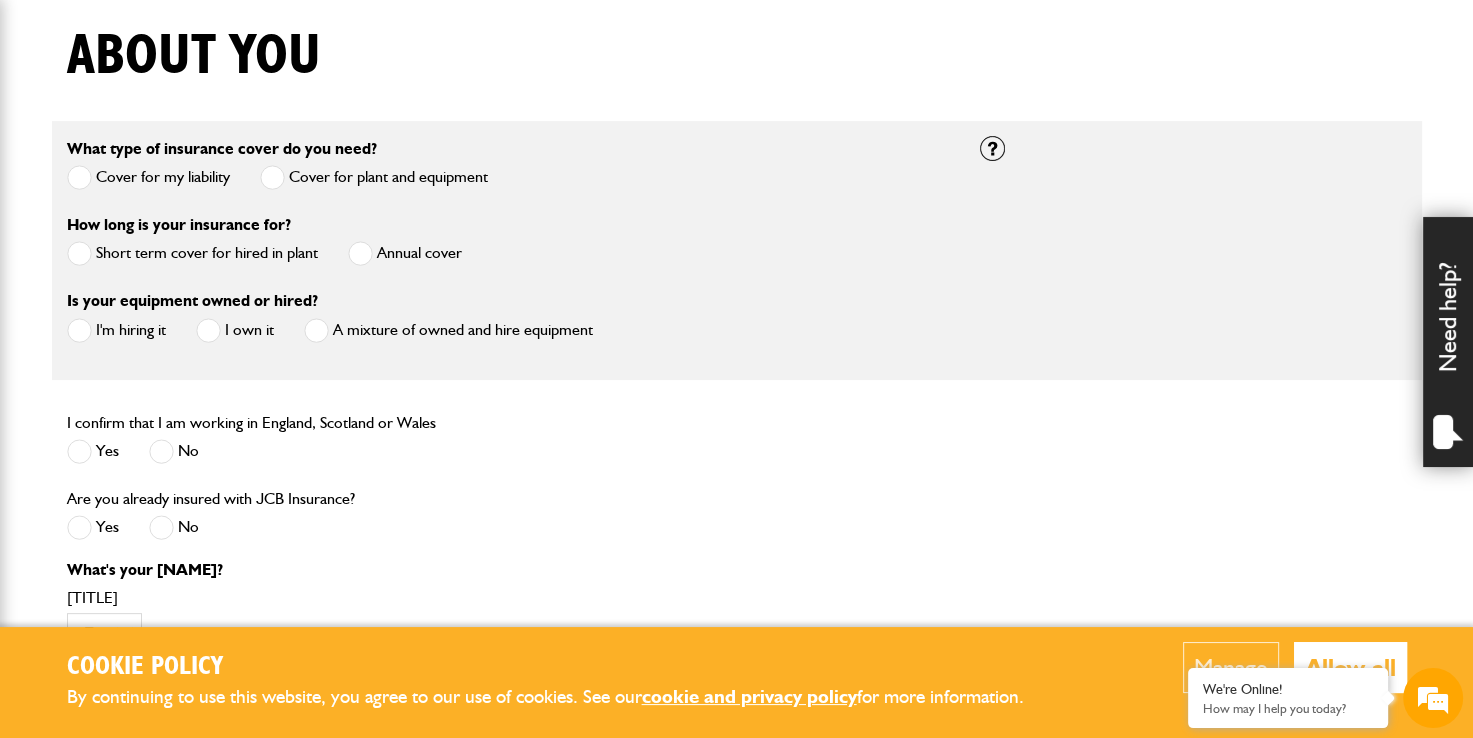click at bounding box center (79, 253) 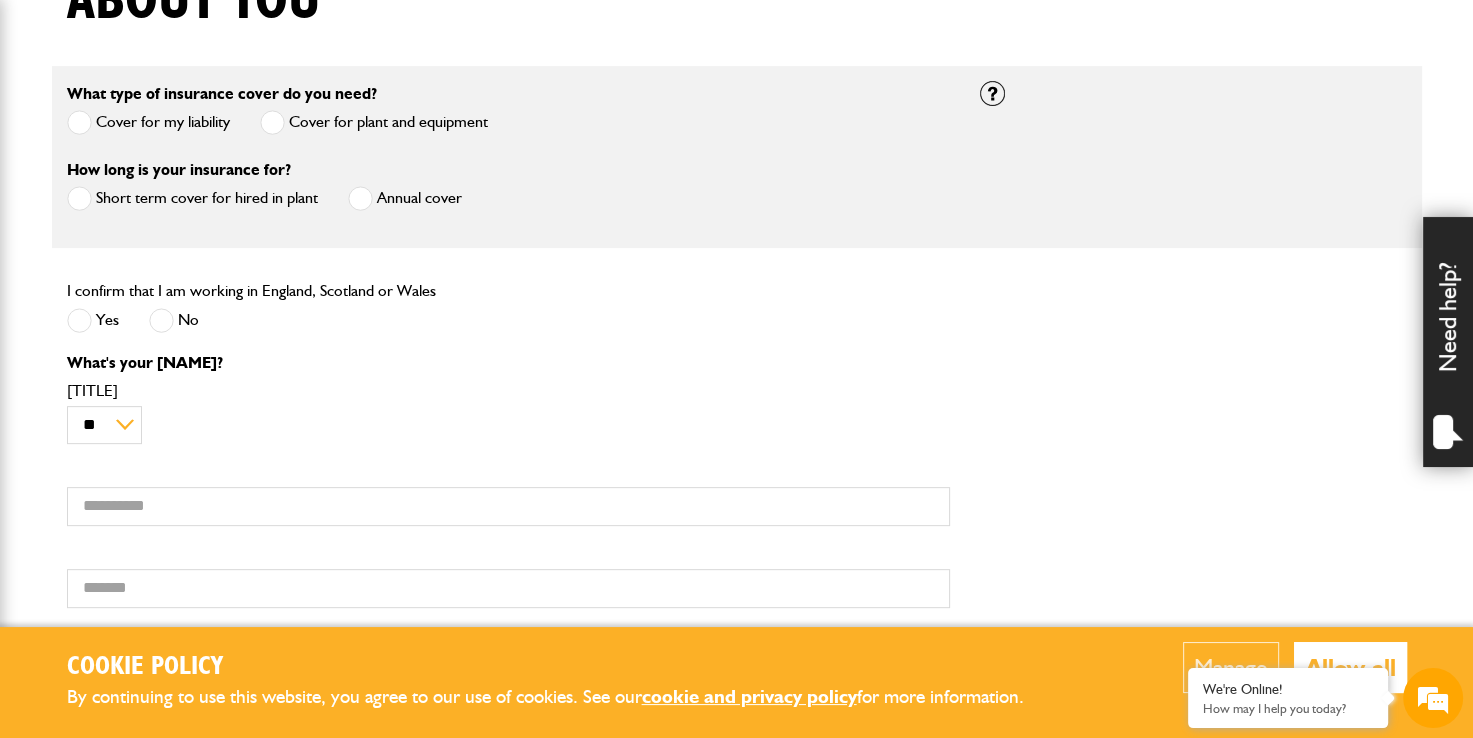 scroll, scrollTop: 600, scrollLeft: 0, axis: vertical 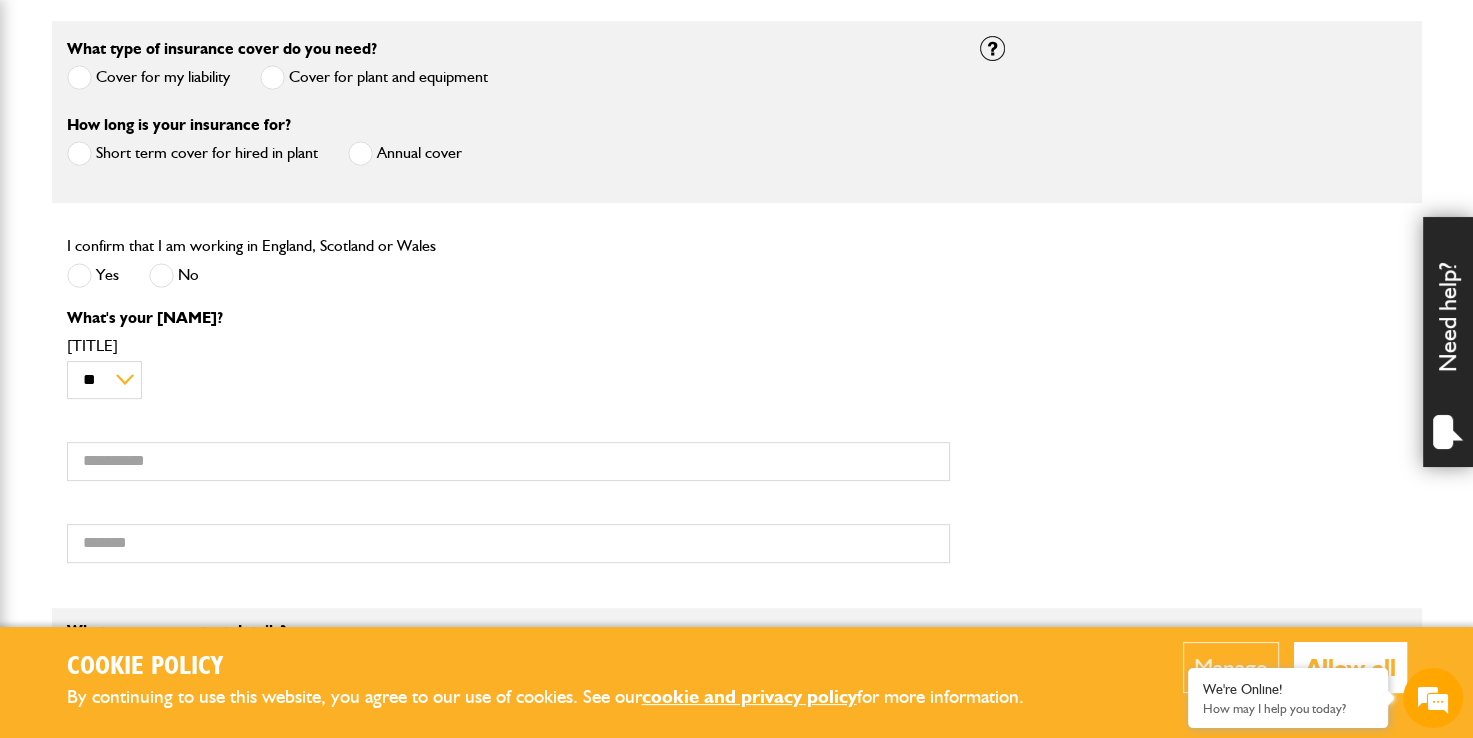 click at bounding box center (79, 275) 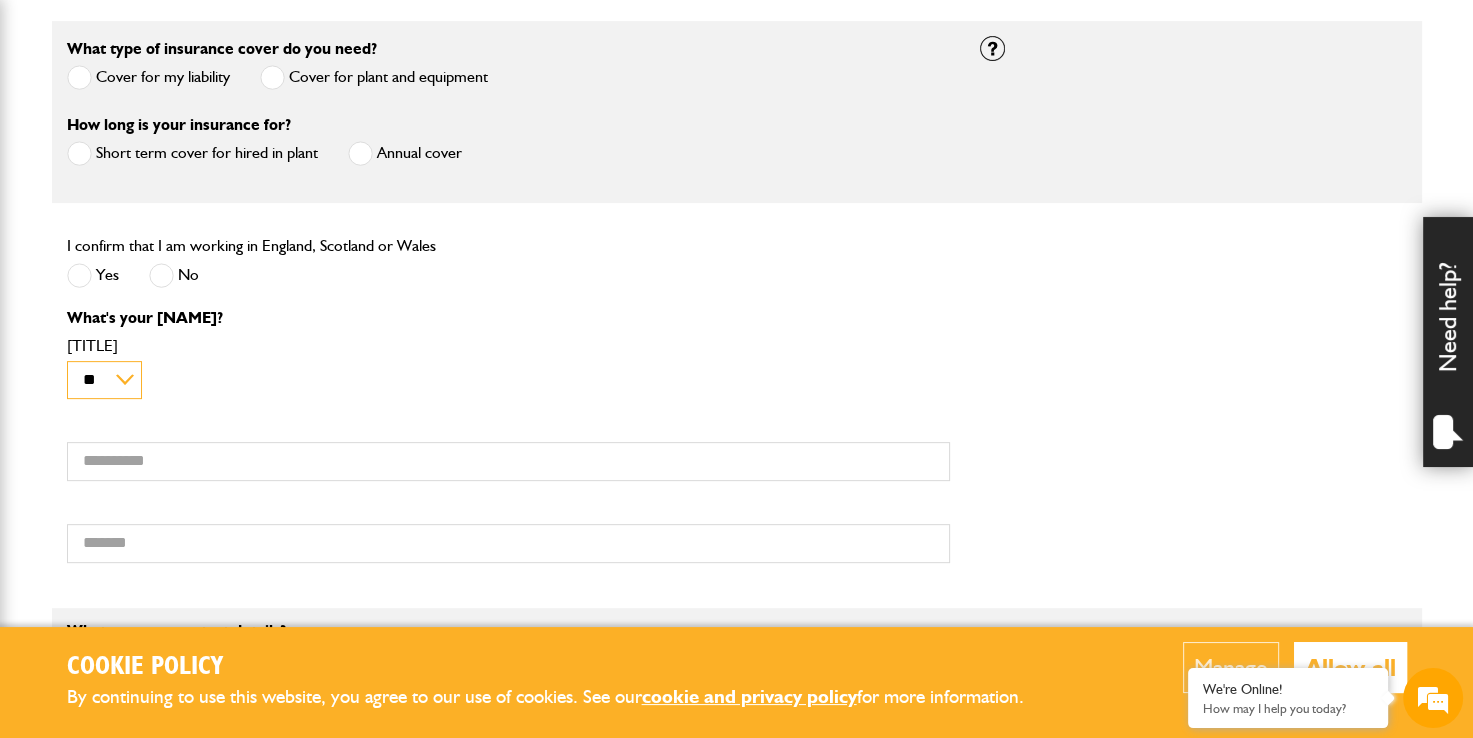 click on "**
***
****
**
**
**" at bounding box center [104, 380] 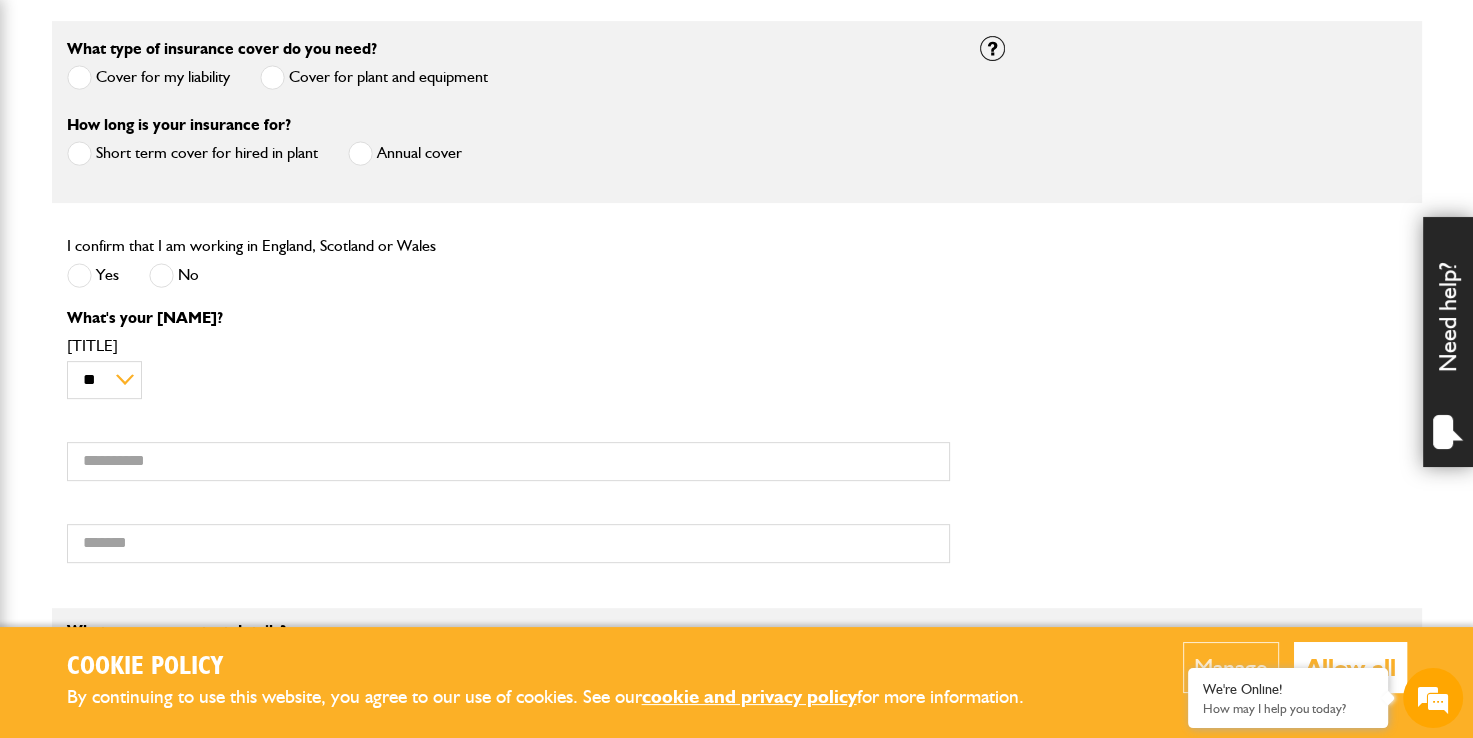 drag, startPoint x: 200, startPoint y: 370, endPoint x: 182, endPoint y: 460, distance: 91.78235 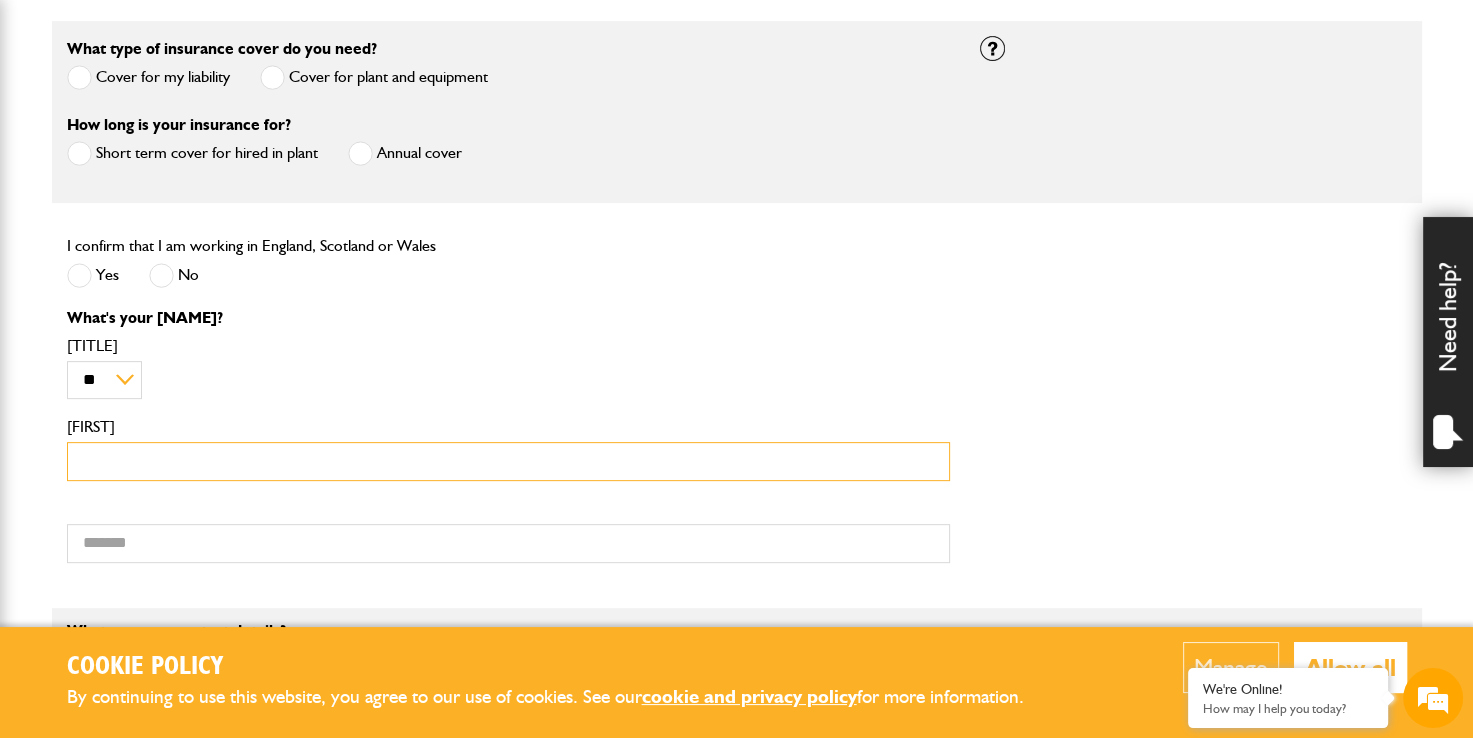 click on "[FIRST]" at bounding box center [508, 461] 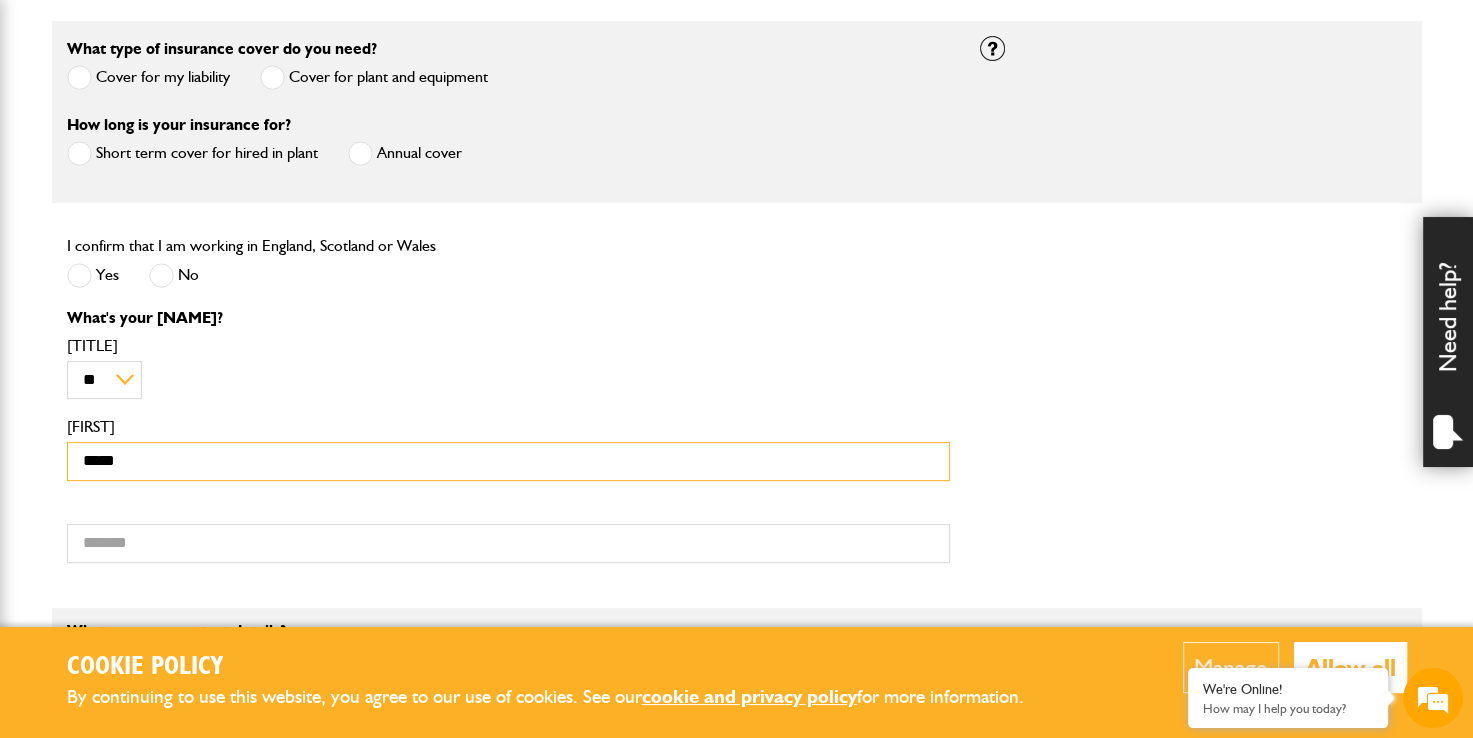 type on "******" 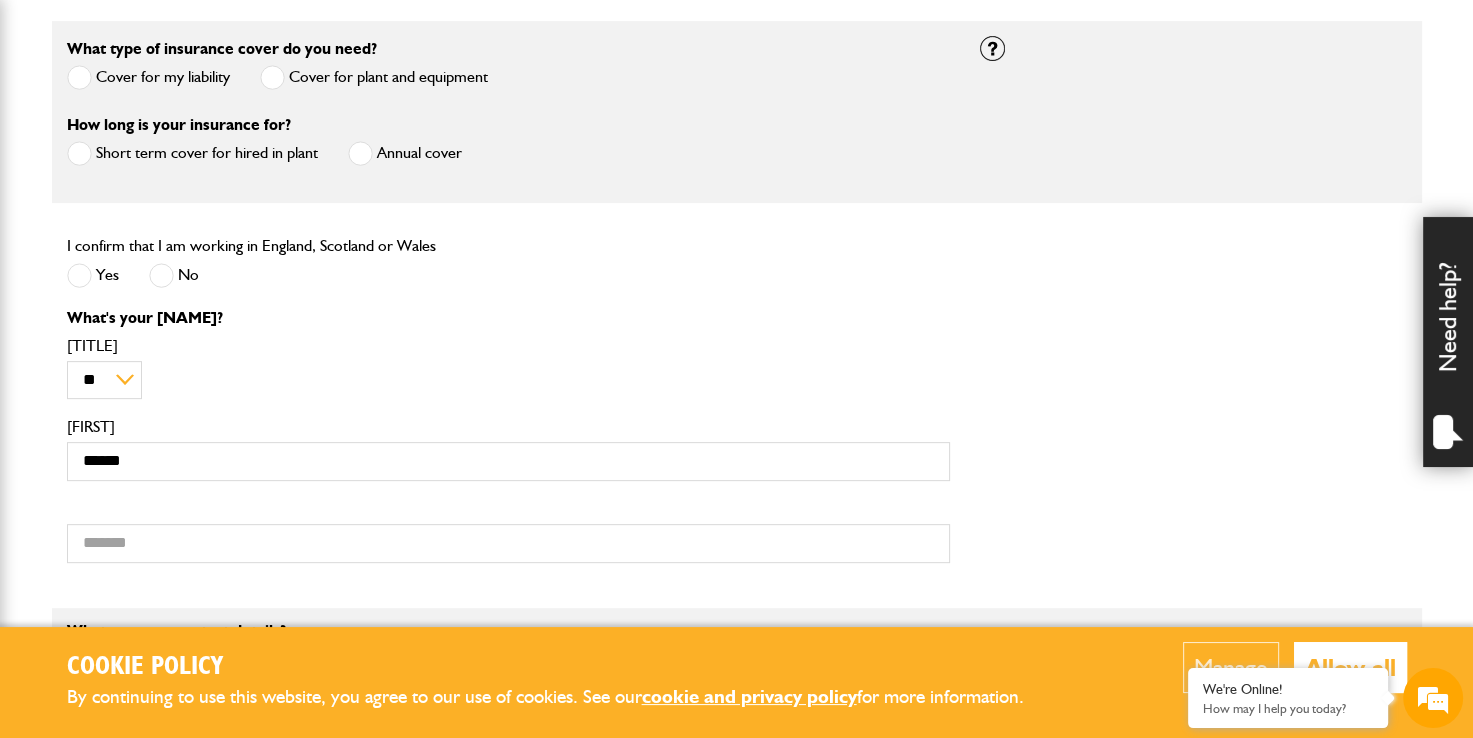 type on "******" 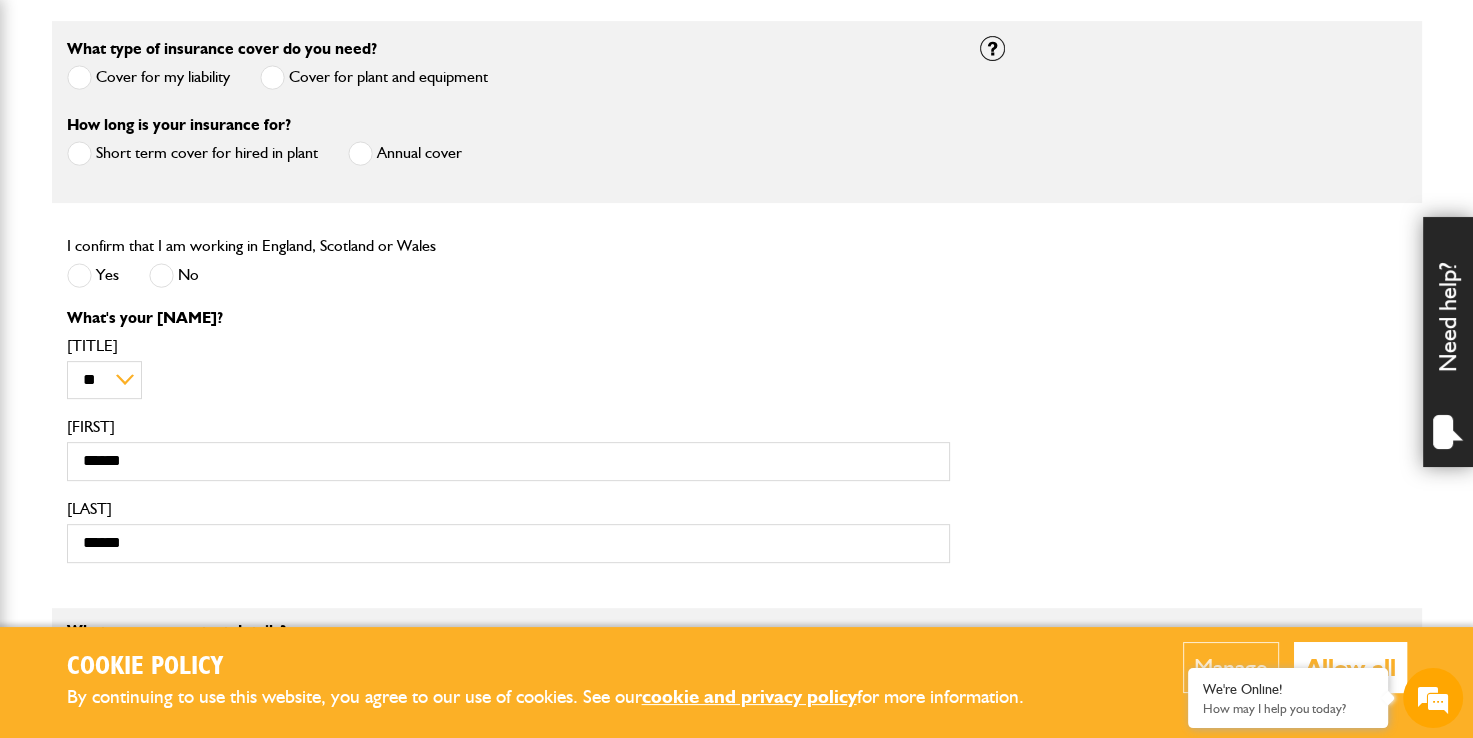 type on "**********" 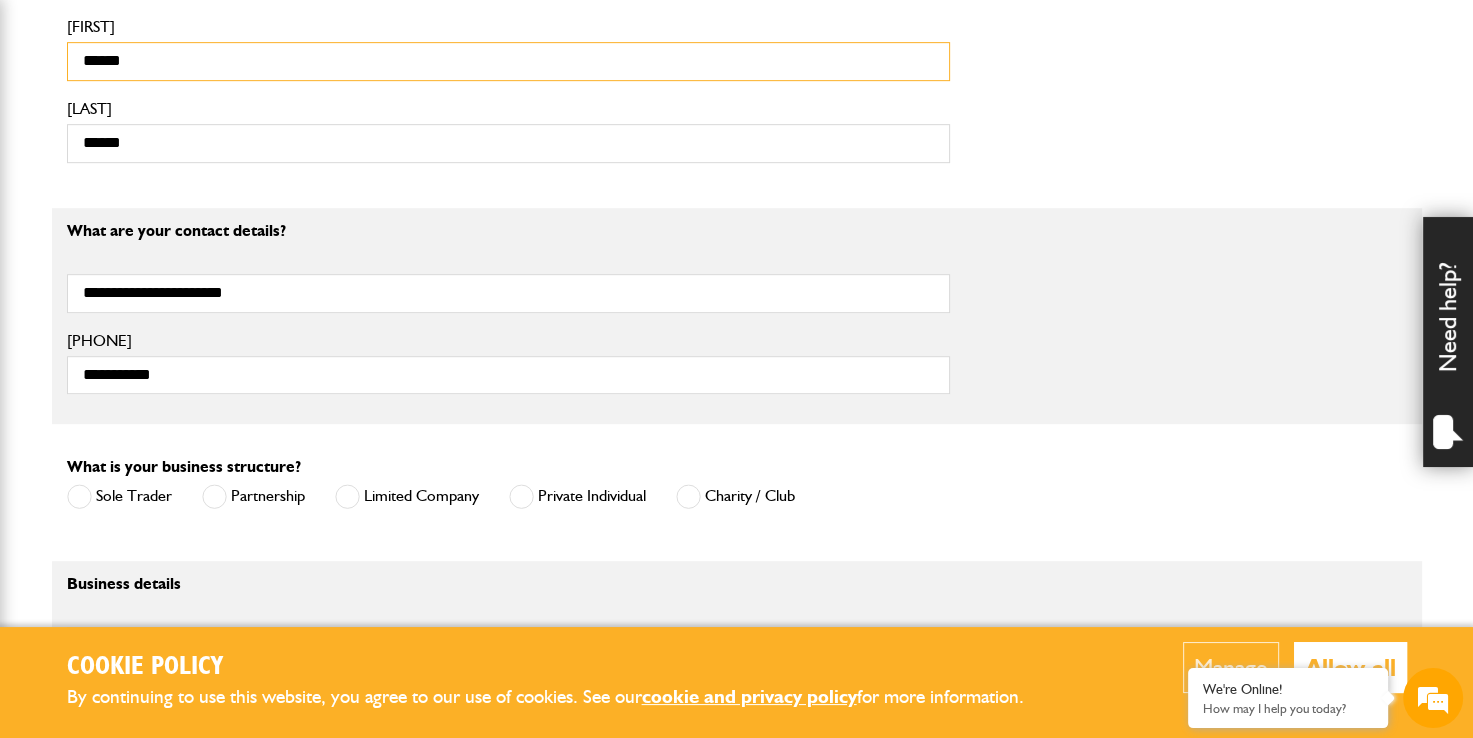 scroll, scrollTop: 1100, scrollLeft: 0, axis: vertical 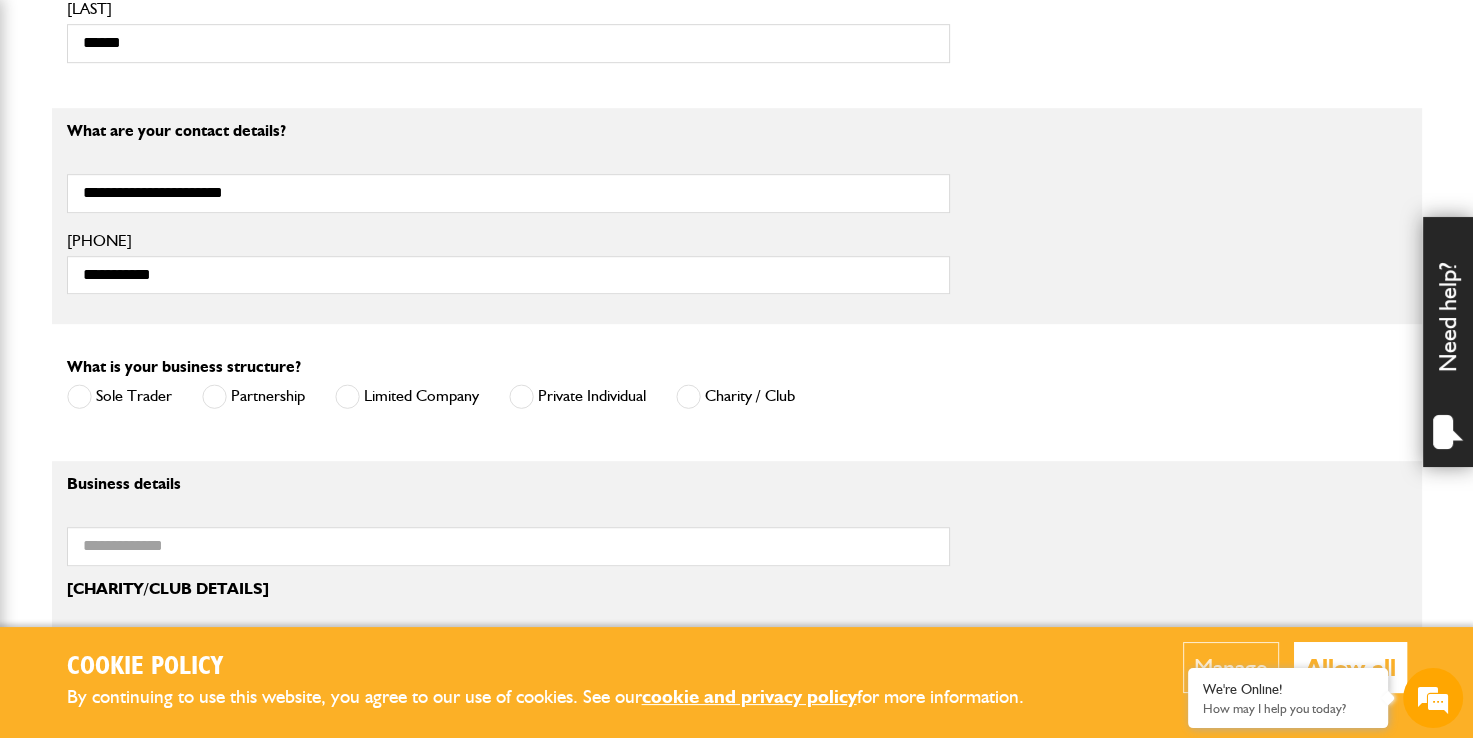 click on "Sole Trader" at bounding box center [119, 396] 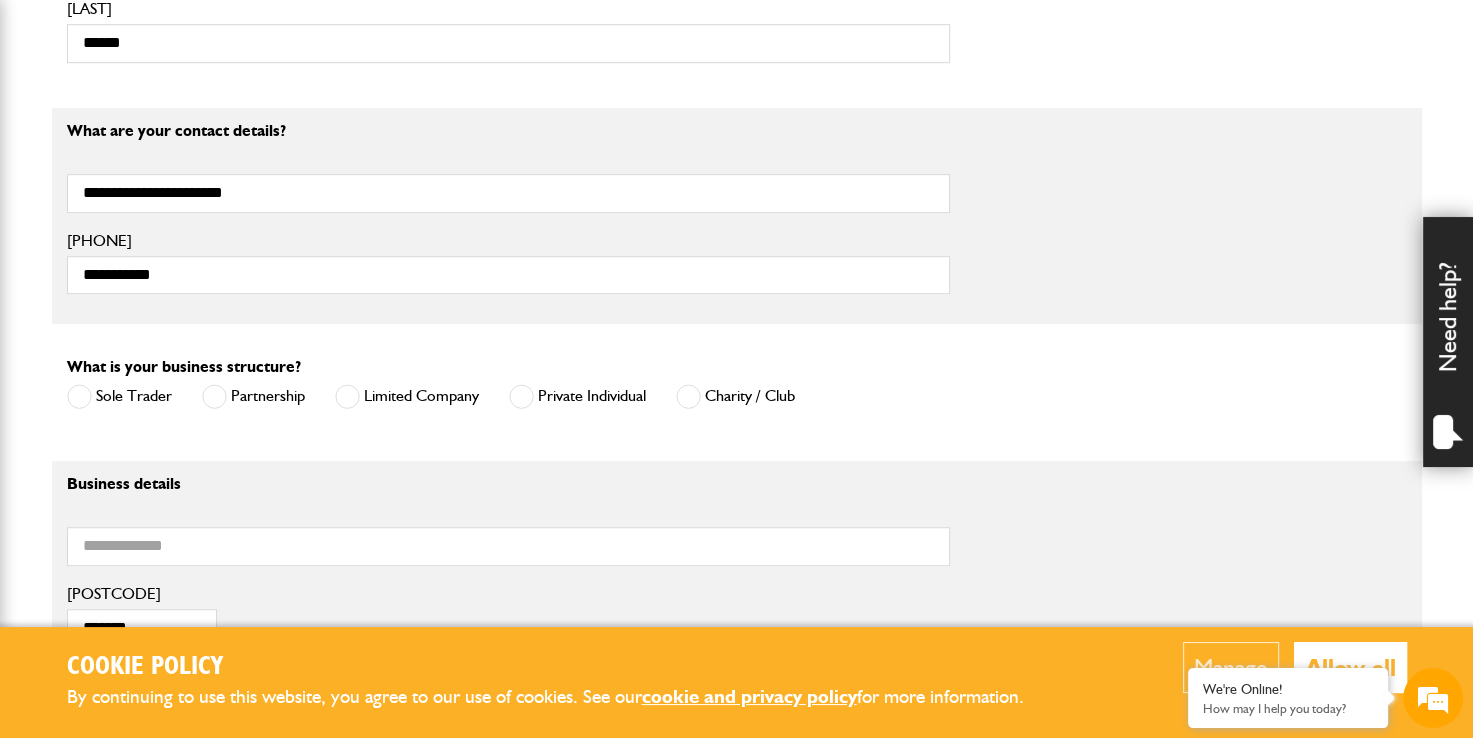 click at bounding box center [521, 396] 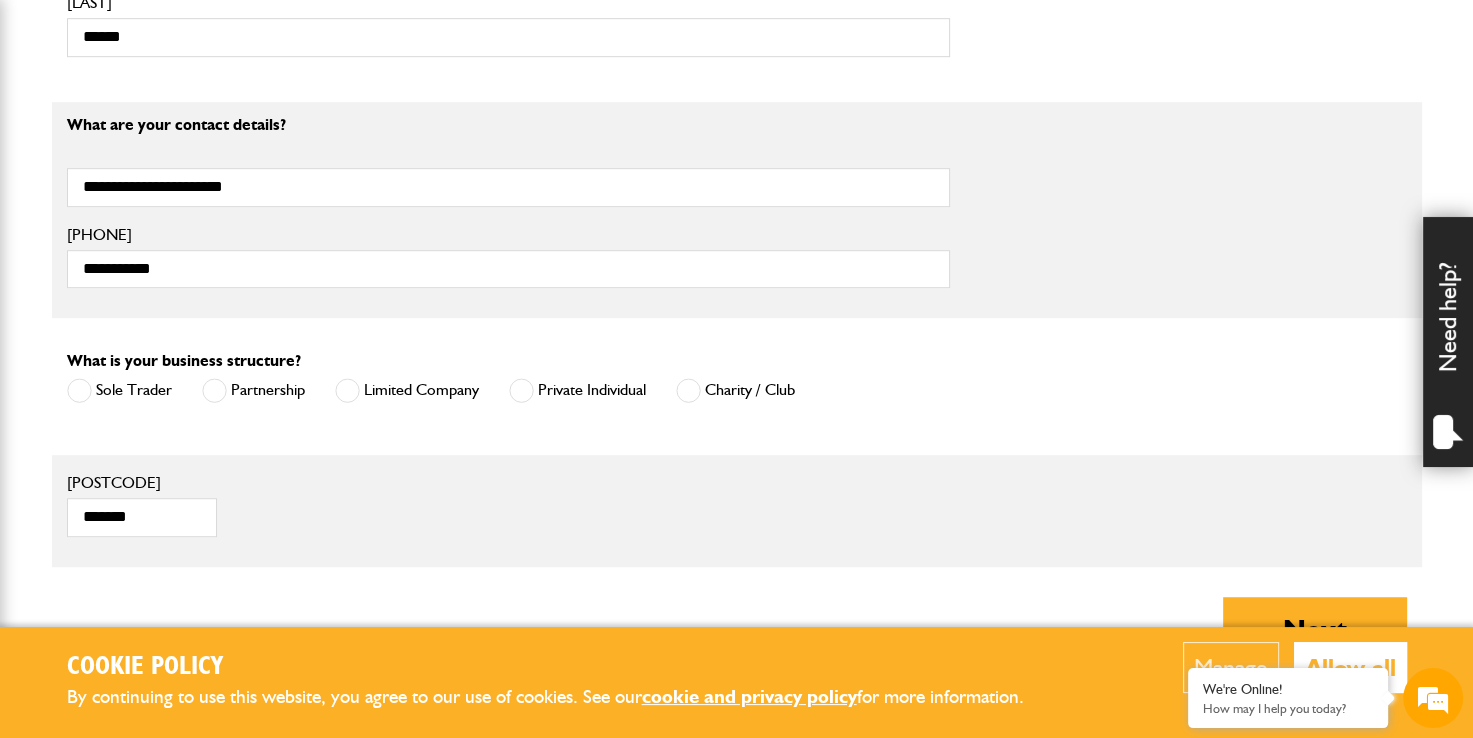 scroll, scrollTop: 1400, scrollLeft: 0, axis: vertical 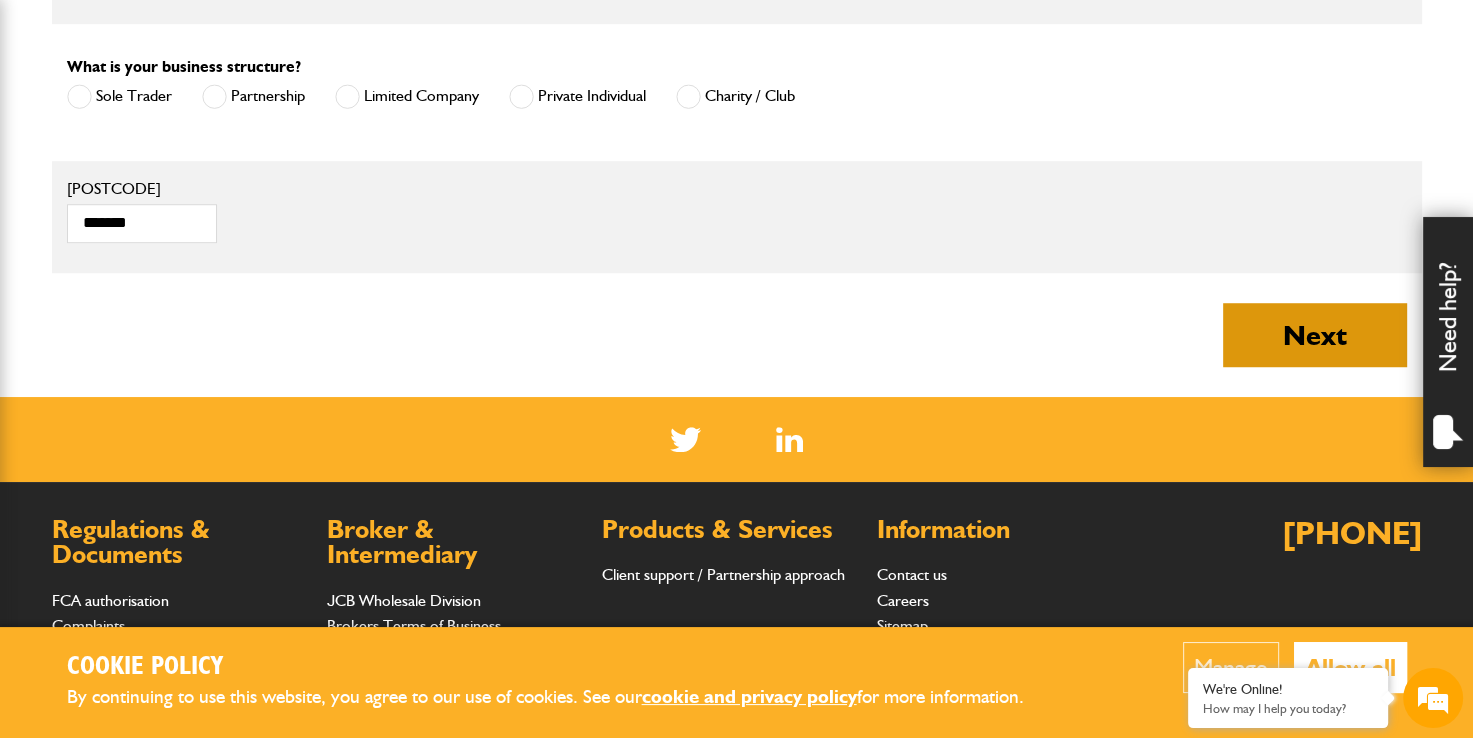 click on "Next" at bounding box center (1315, 335) 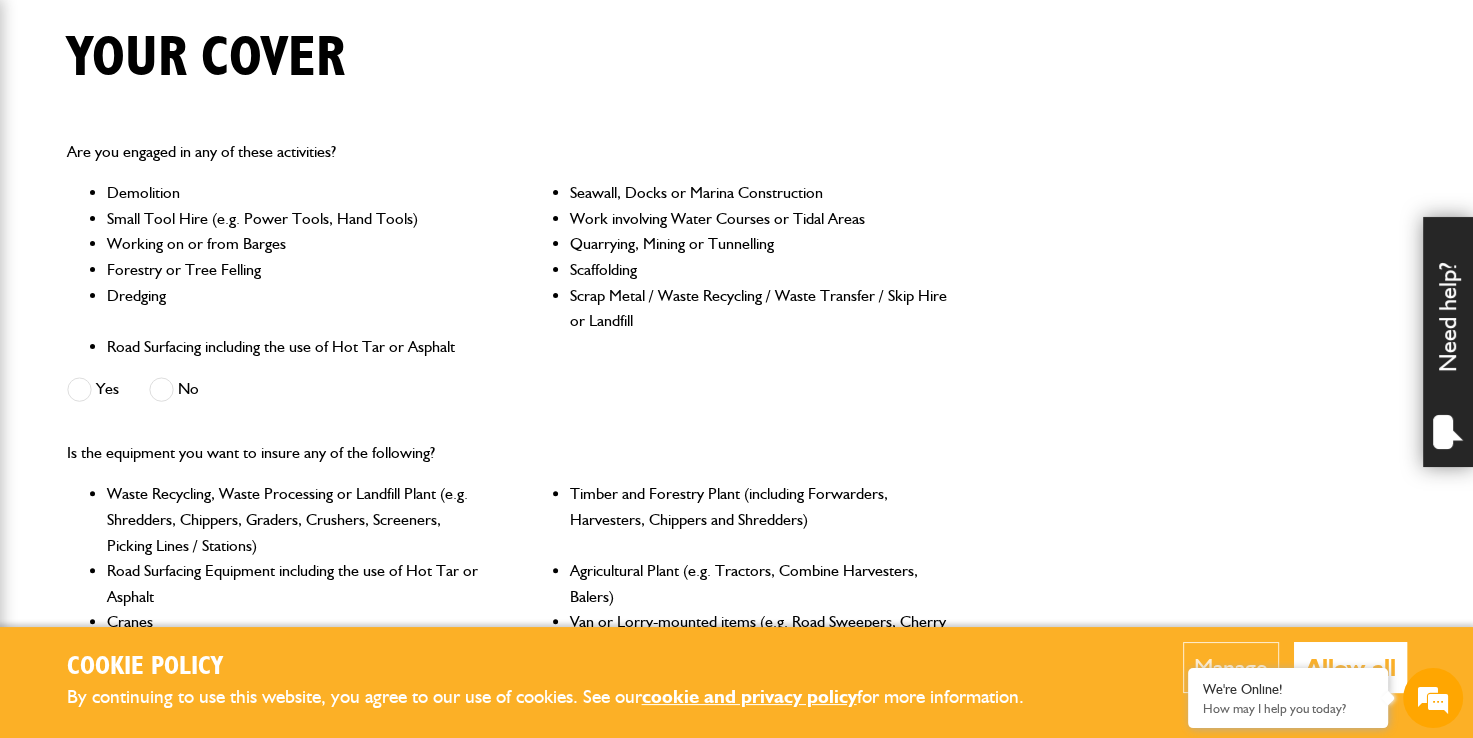 scroll, scrollTop: 500, scrollLeft: 0, axis: vertical 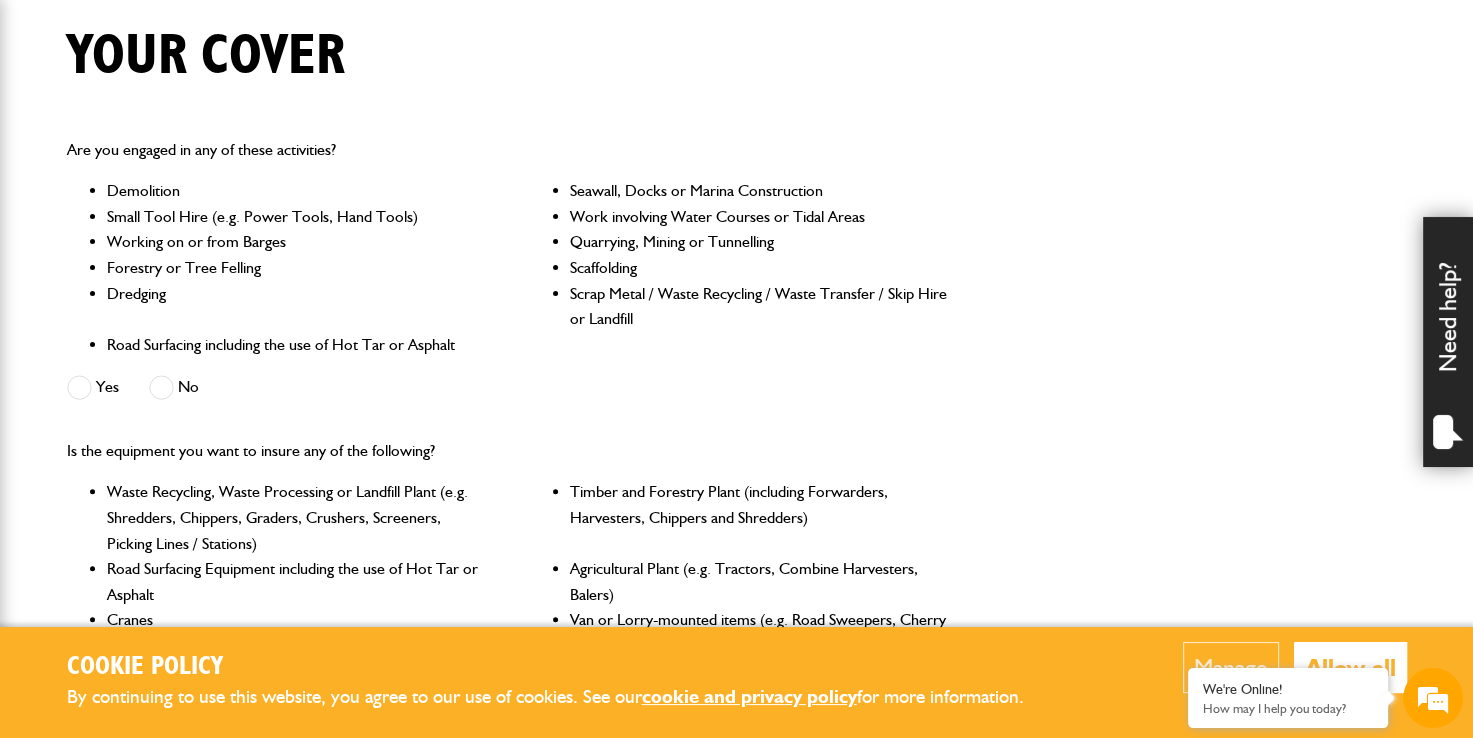 click at bounding box center (161, 387) 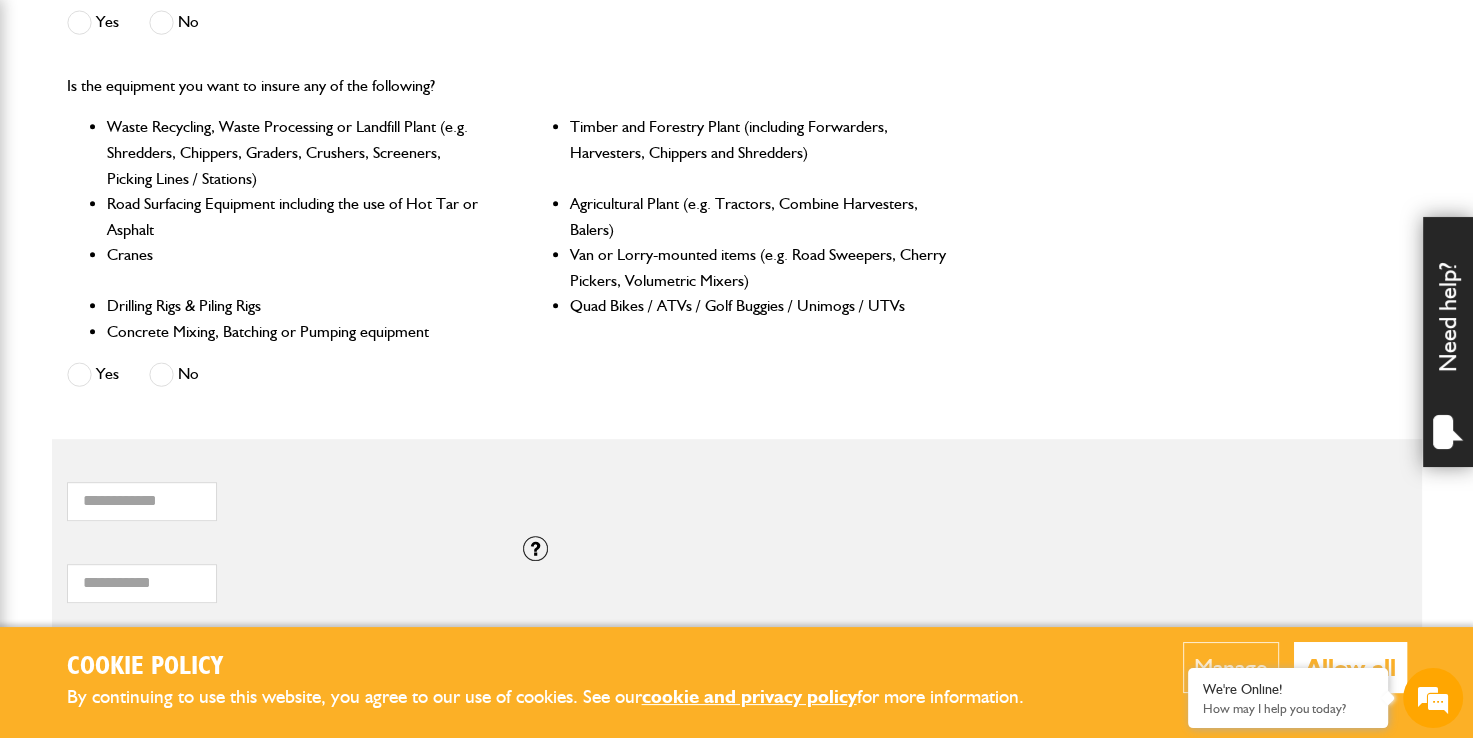 scroll, scrollTop: 900, scrollLeft: 0, axis: vertical 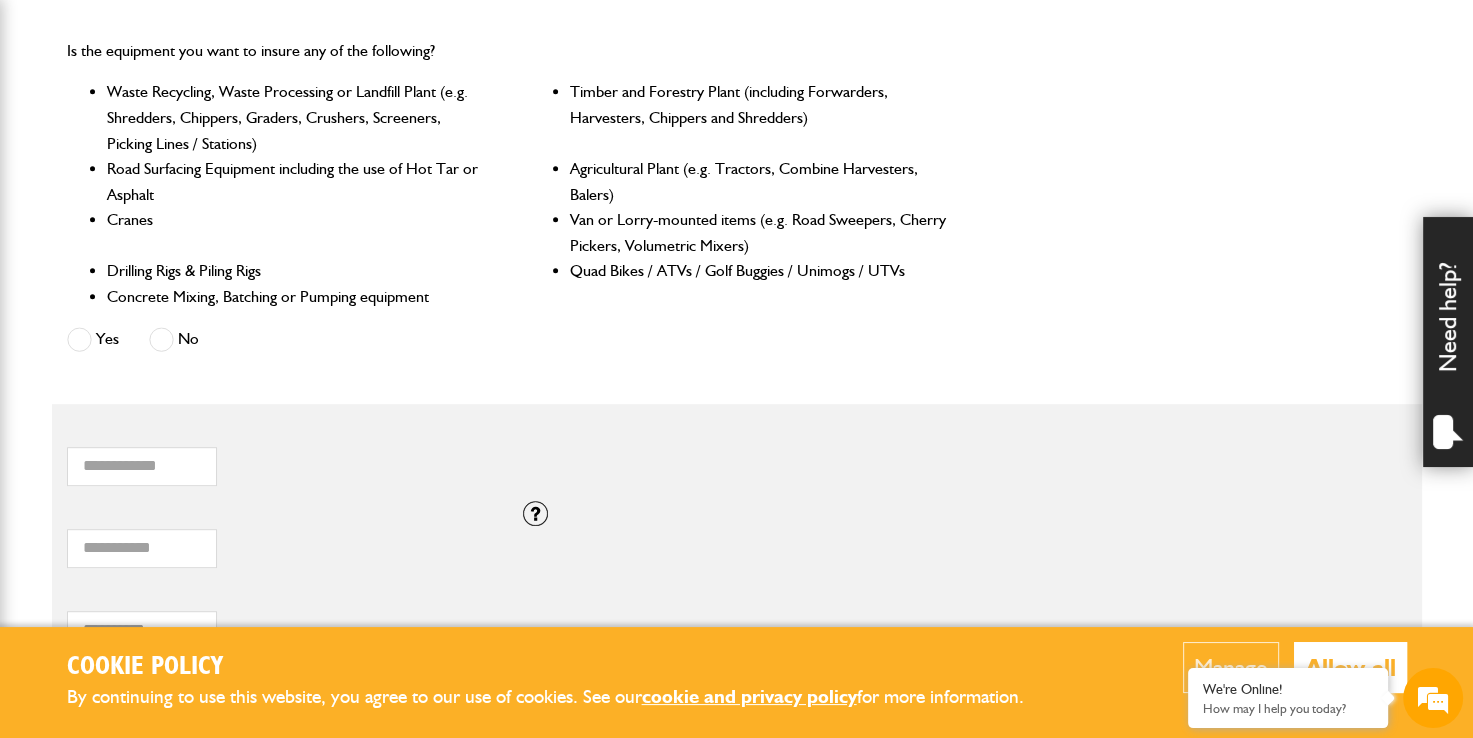 click at bounding box center (161, 339) 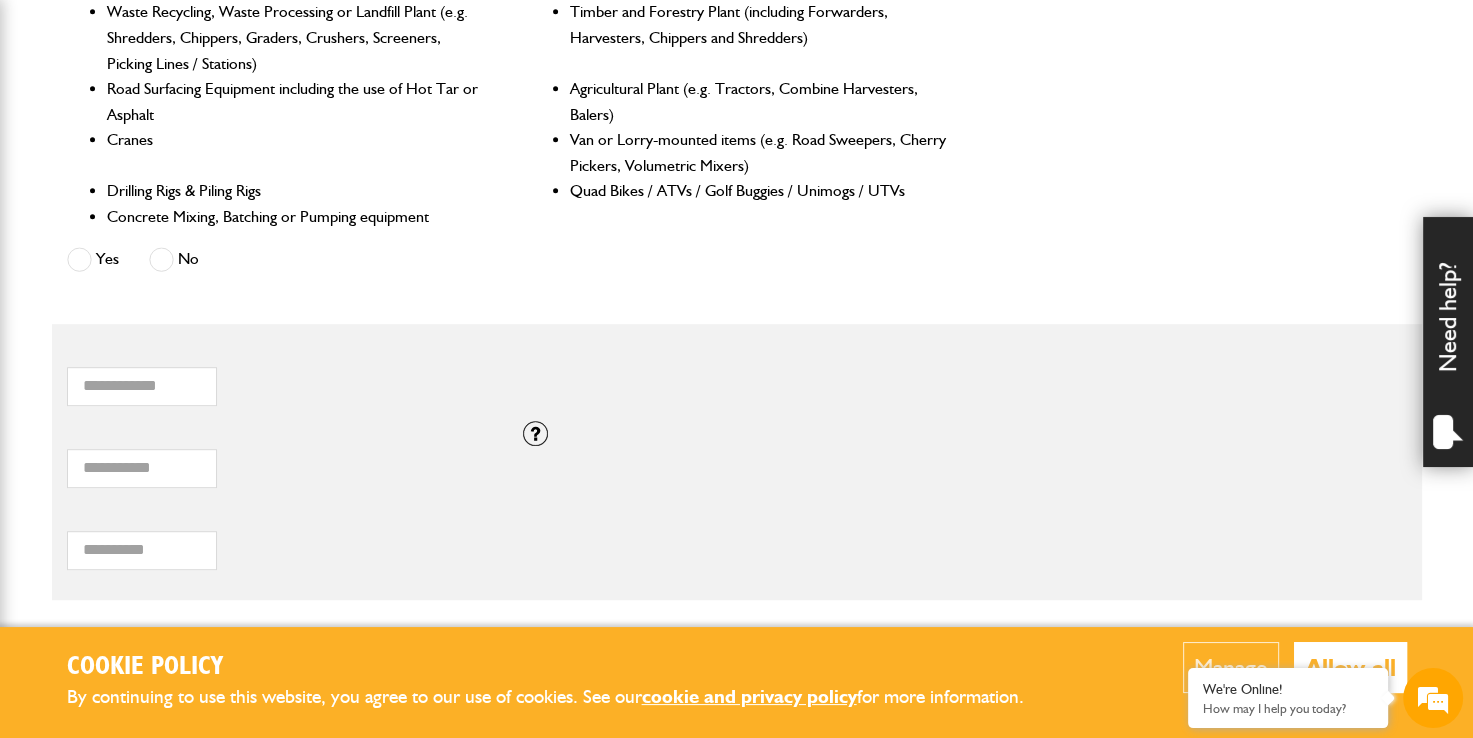 scroll, scrollTop: 1100, scrollLeft: 0, axis: vertical 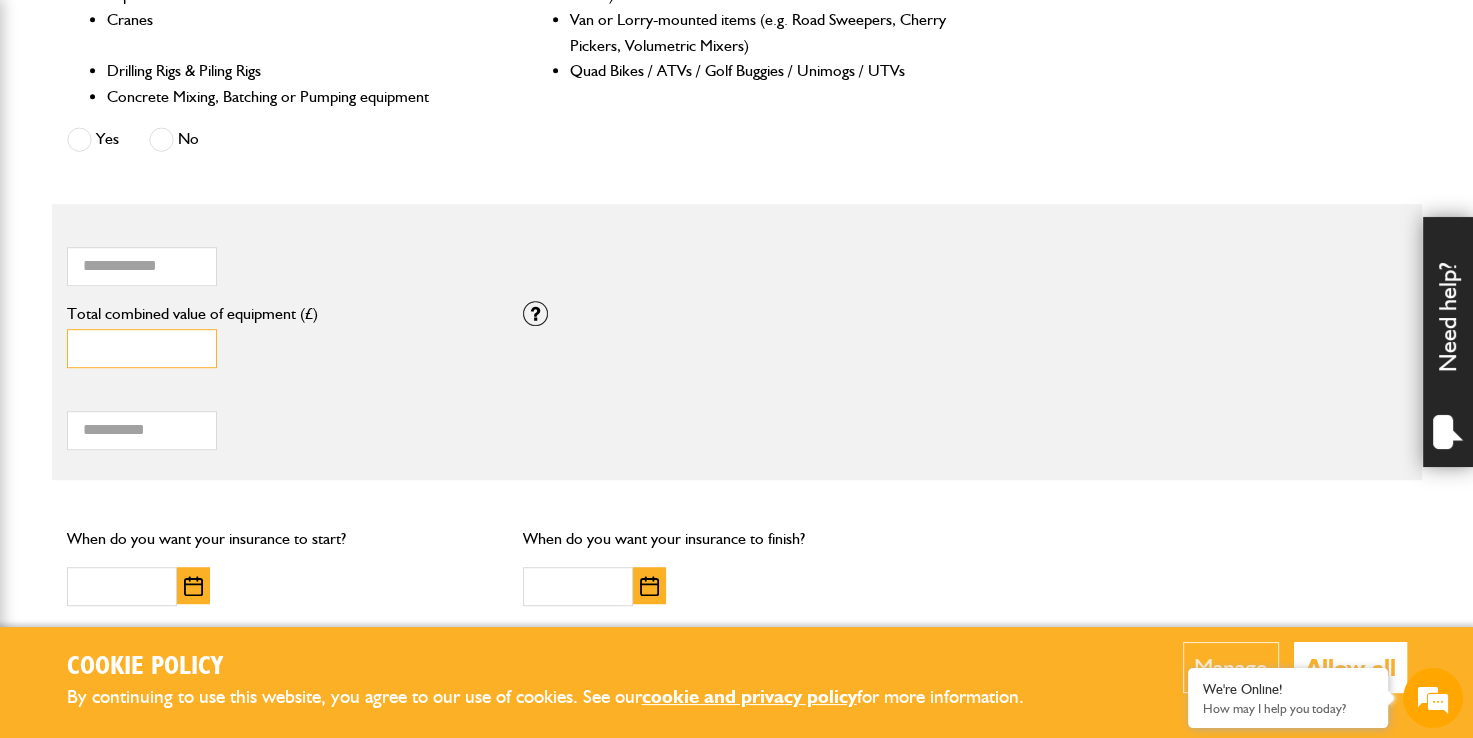 drag, startPoint x: 150, startPoint y: 346, endPoint x: 60, endPoint y: 350, distance: 90.088844 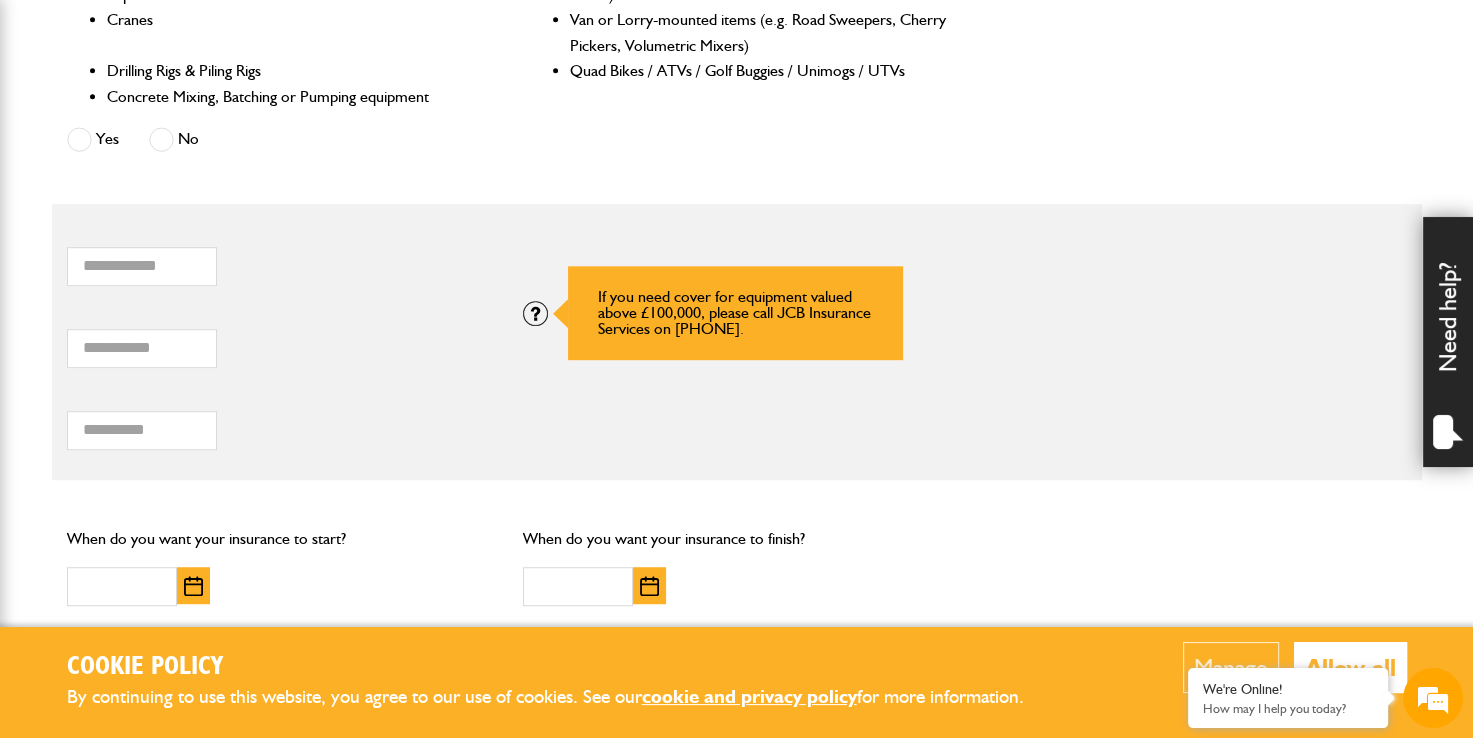 click at bounding box center (535, 313) 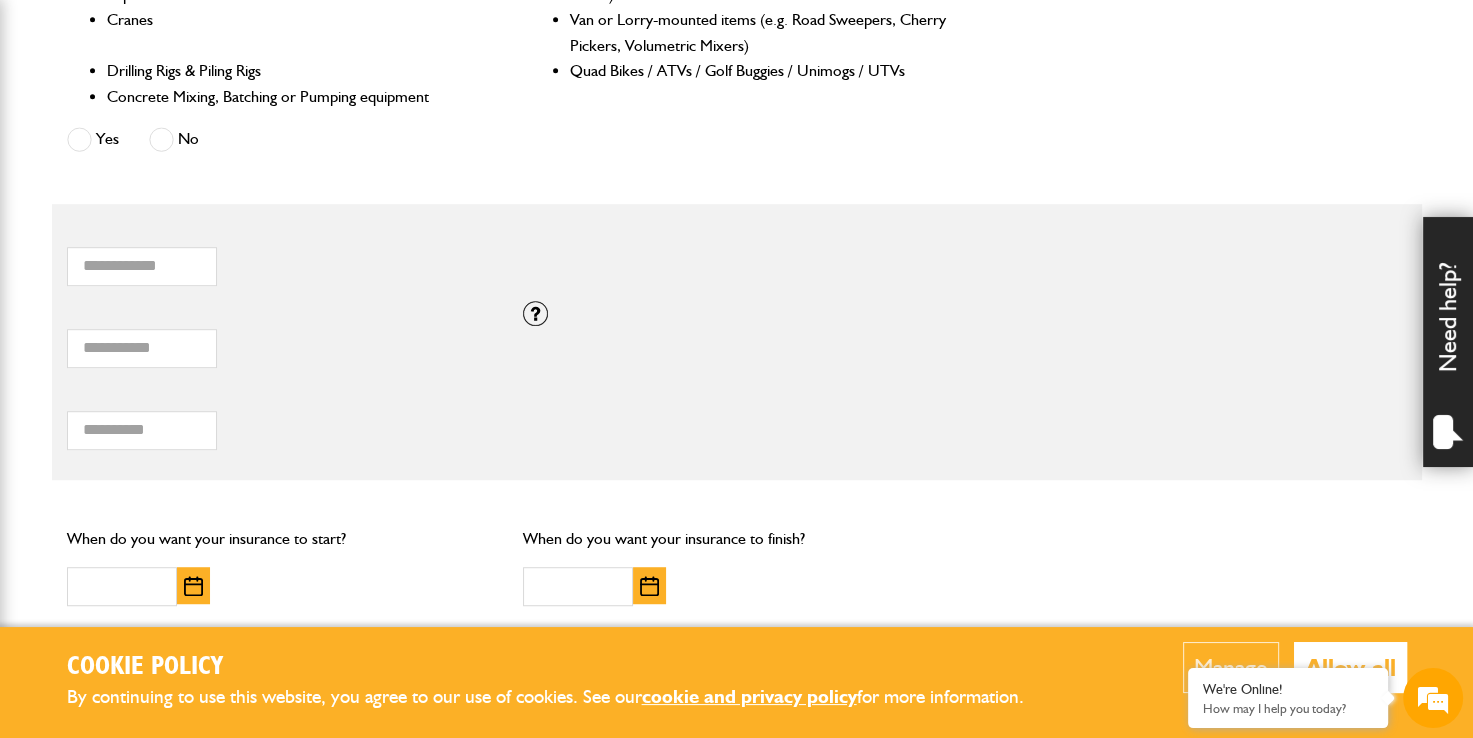 click on "*
Total combined value of equipment (£)" at bounding box center [280, 337] 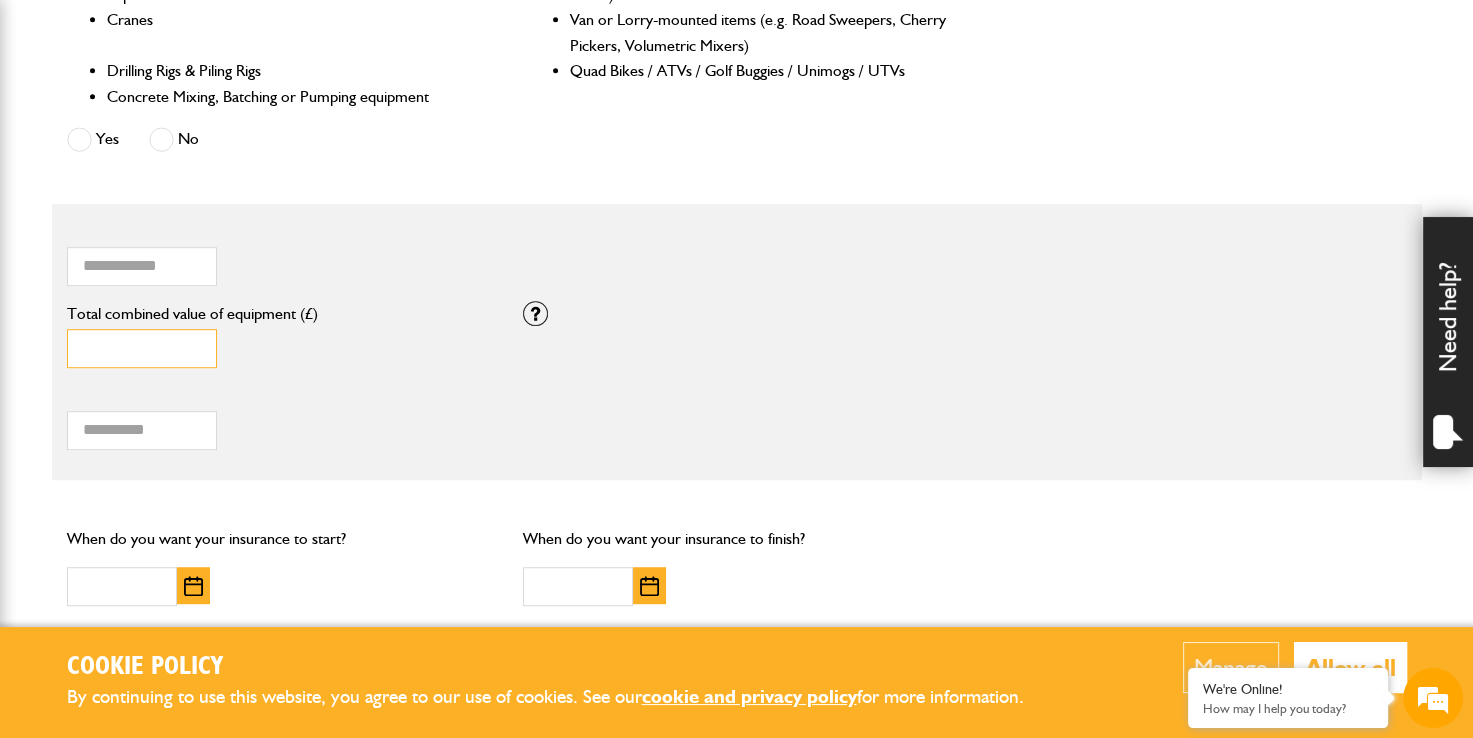 click on "*" at bounding box center (142, 348) 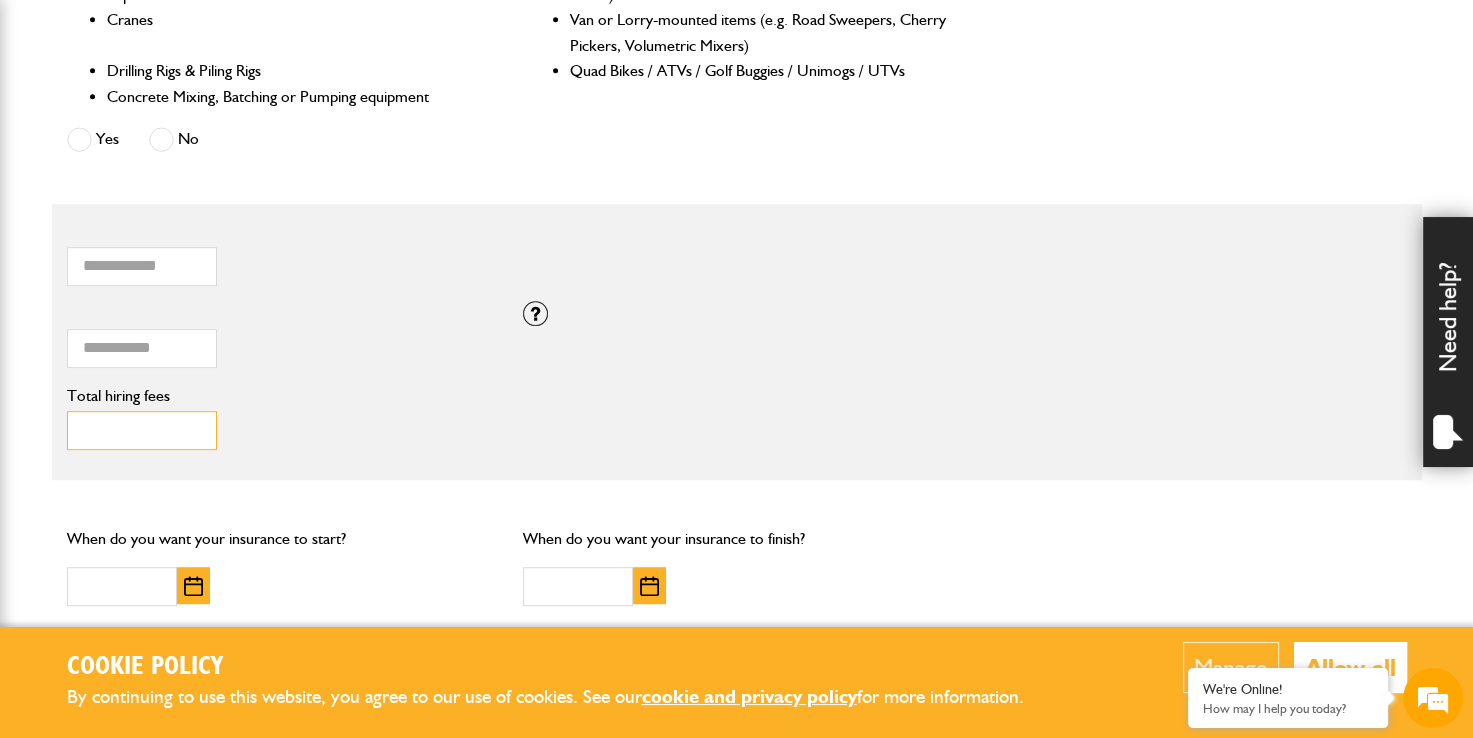 click on "Total hiring fees" at bounding box center (142, 430) 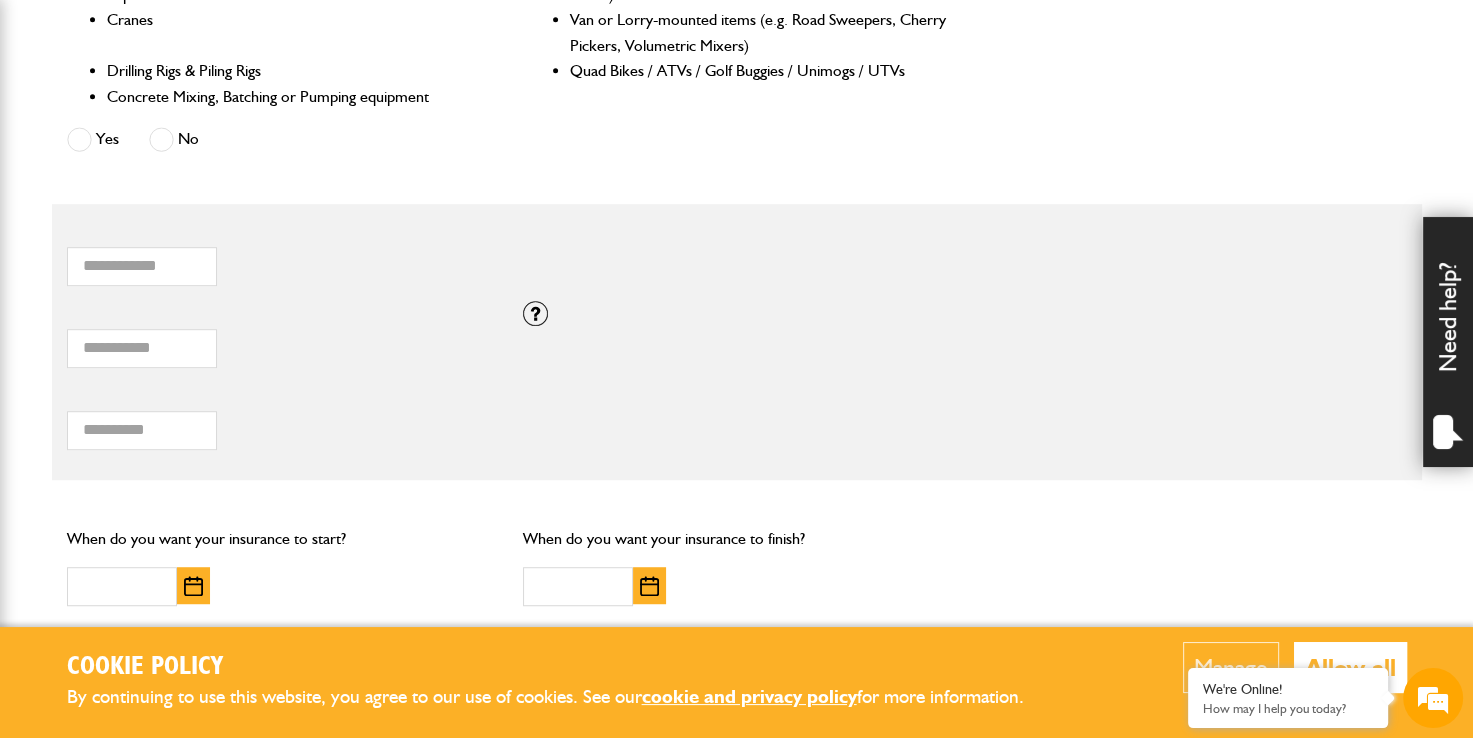 click on "Total hiring fees
Please enter a minimum value of 25 for total hiring fees." at bounding box center [280, 419] 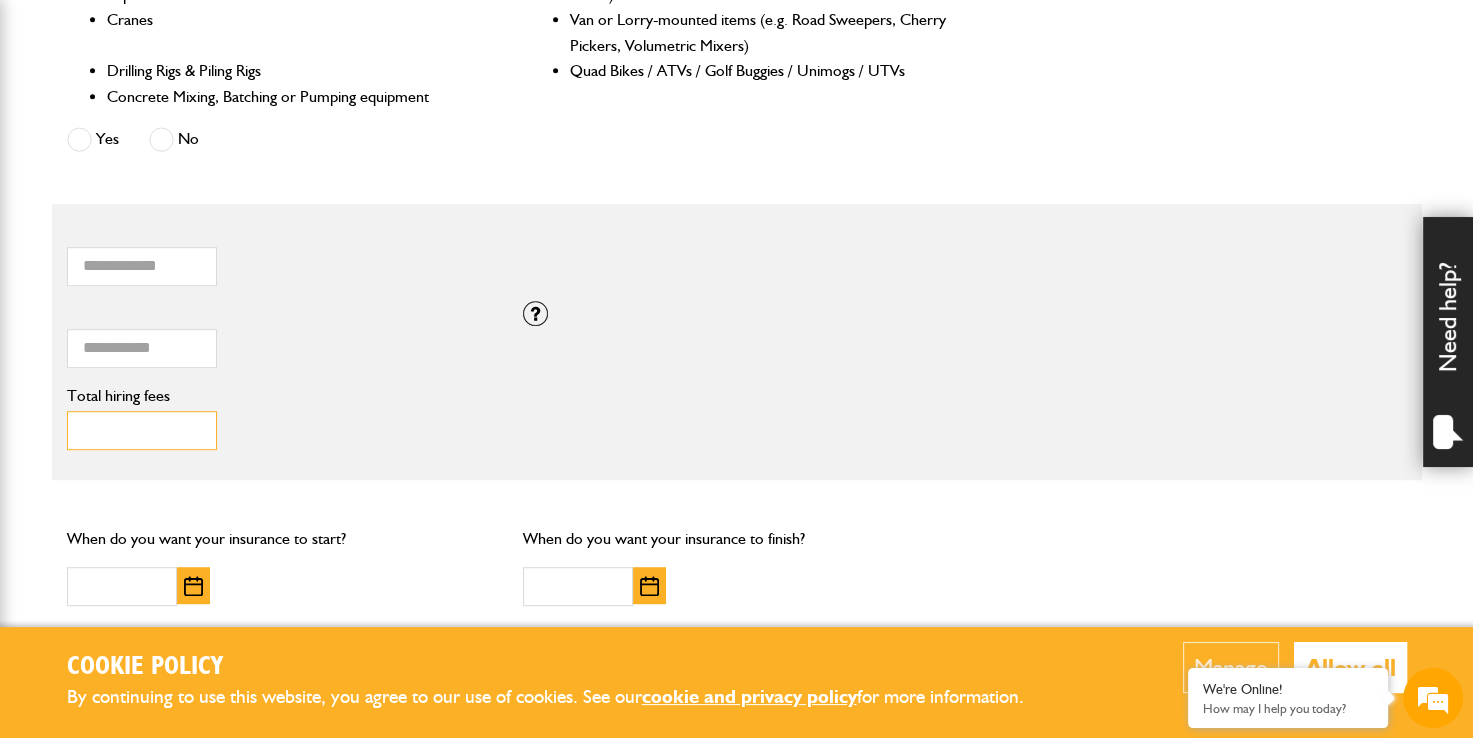 click on "Total hiring fees" at bounding box center (142, 430) 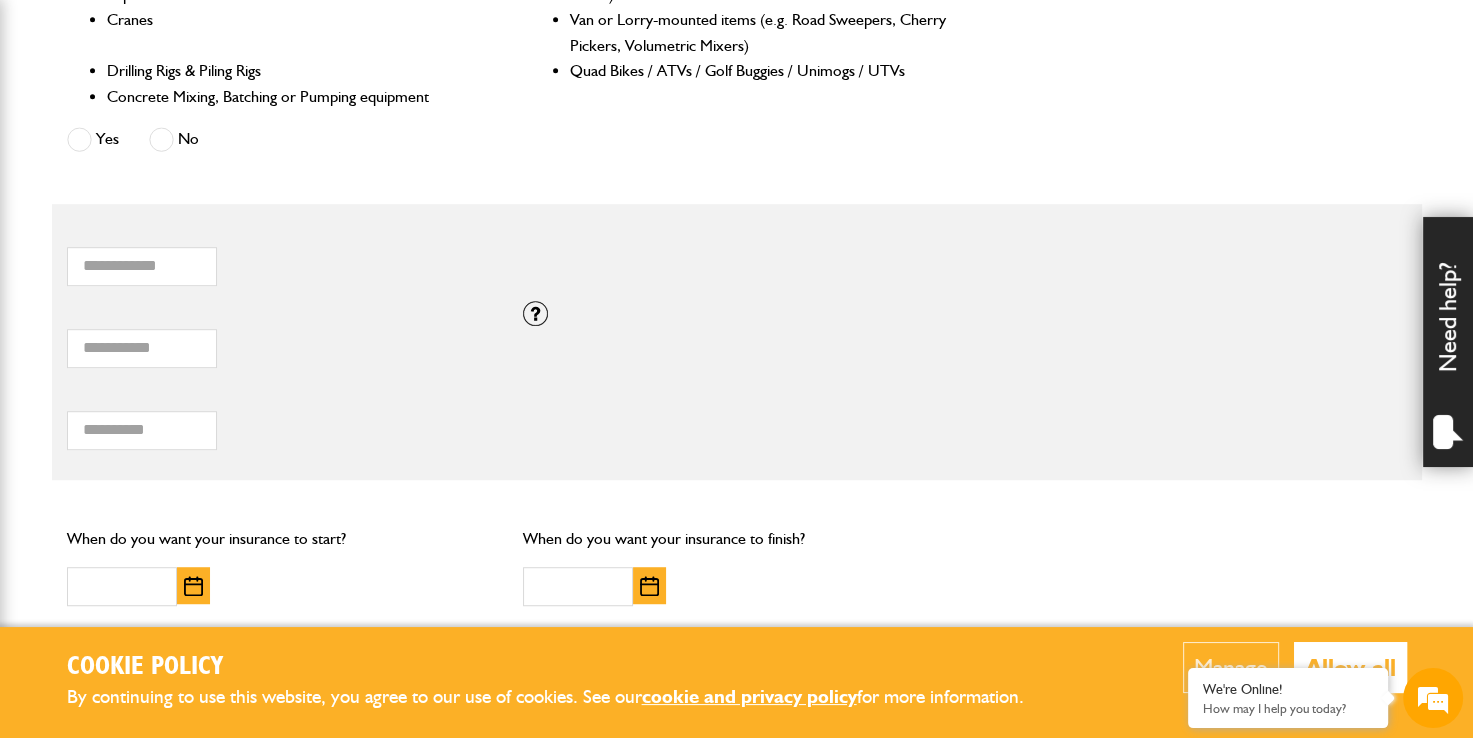 click on "Total hiring fees" at bounding box center (280, 396) 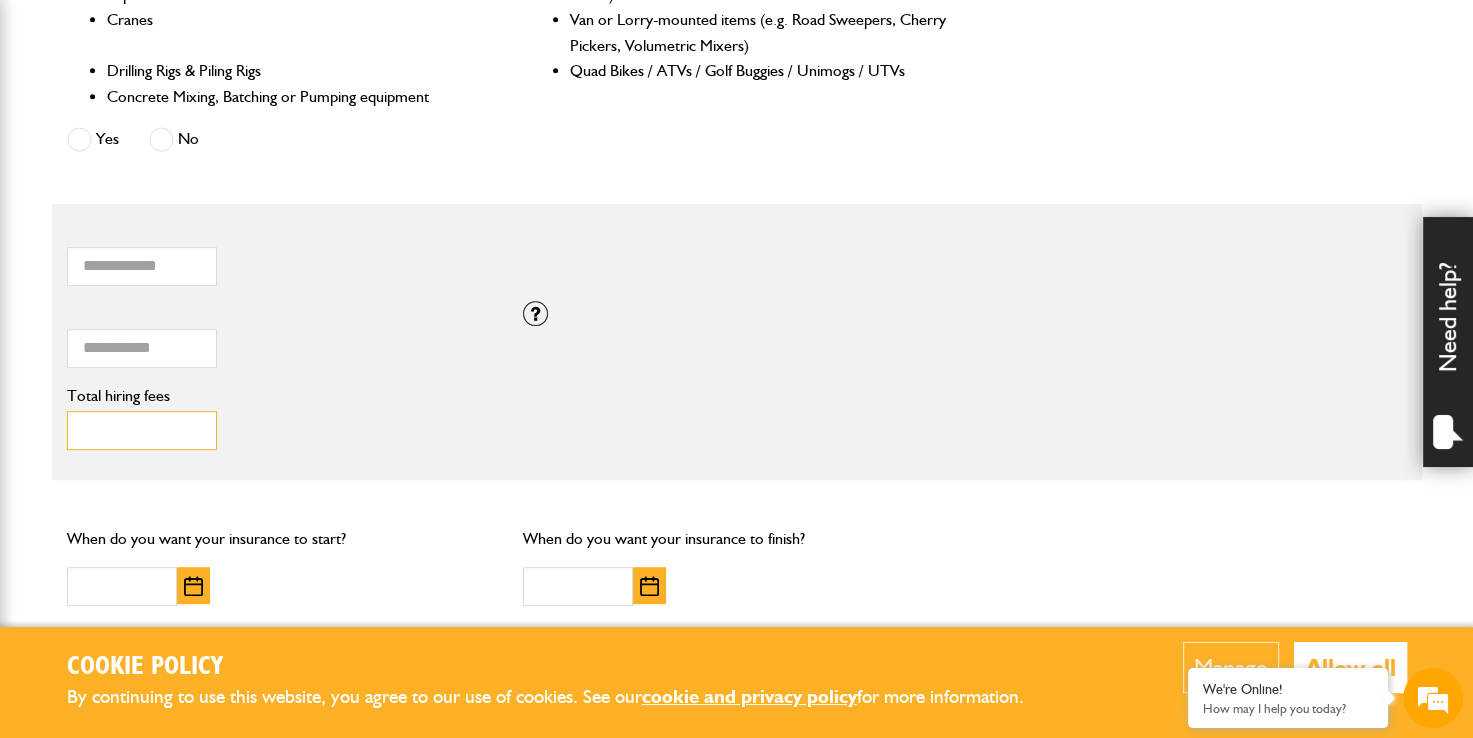 click on "***" at bounding box center (142, 430) 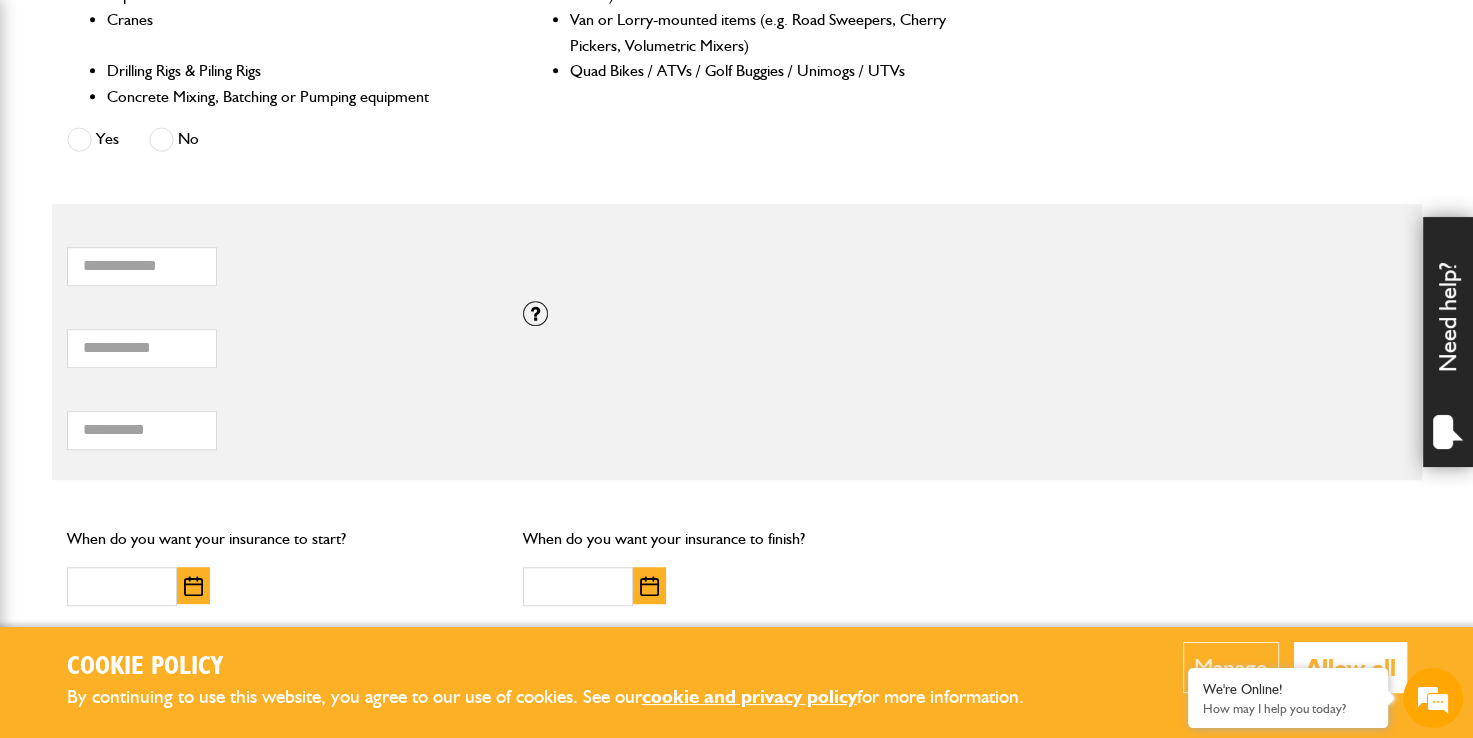 click on "***
Total hiring fees
Please enter a minimum value of 25 for total hiring fees." at bounding box center (280, 419) 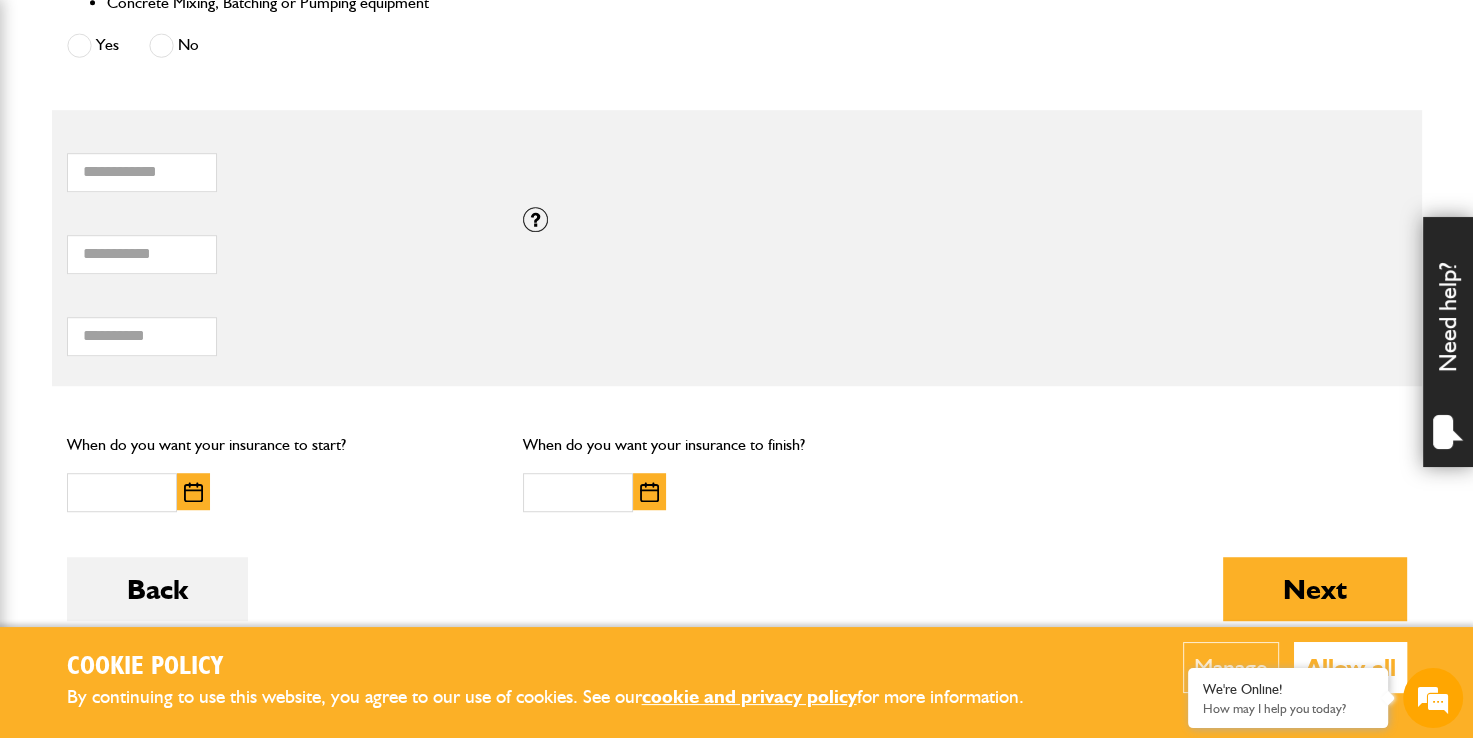 scroll, scrollTop: 1400, scrollLeft: 0, axis: vertical 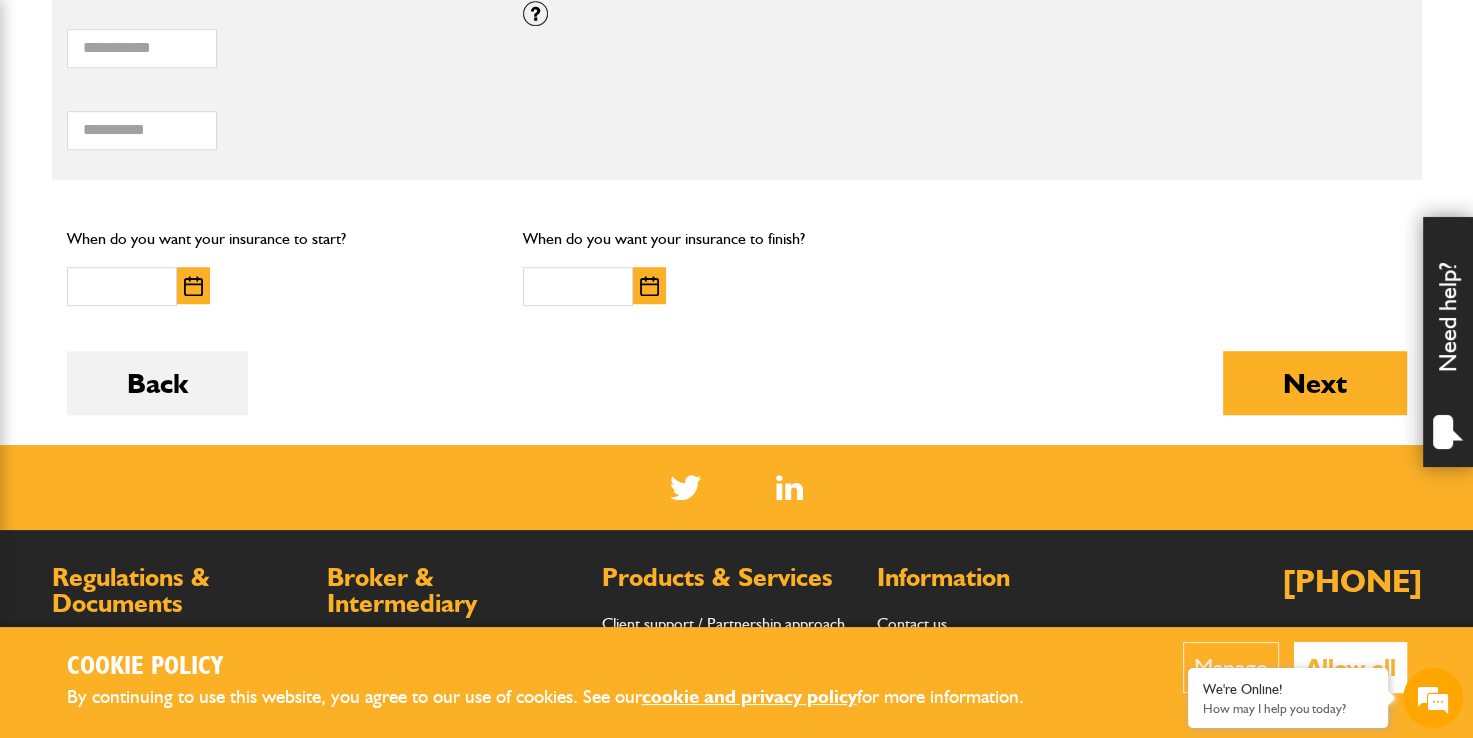 click at bounding box center (193, 286) 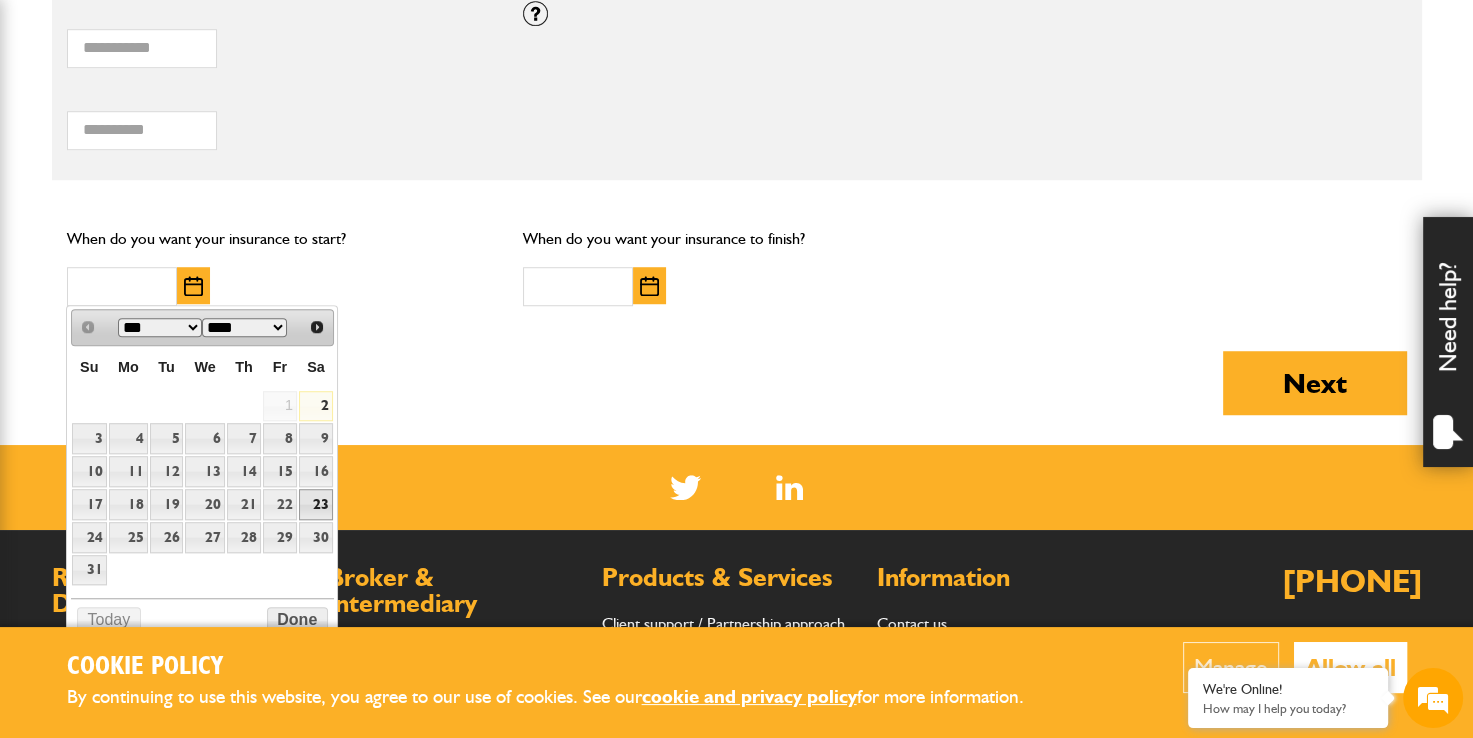 click on "23" at bounding box center (316, 504) 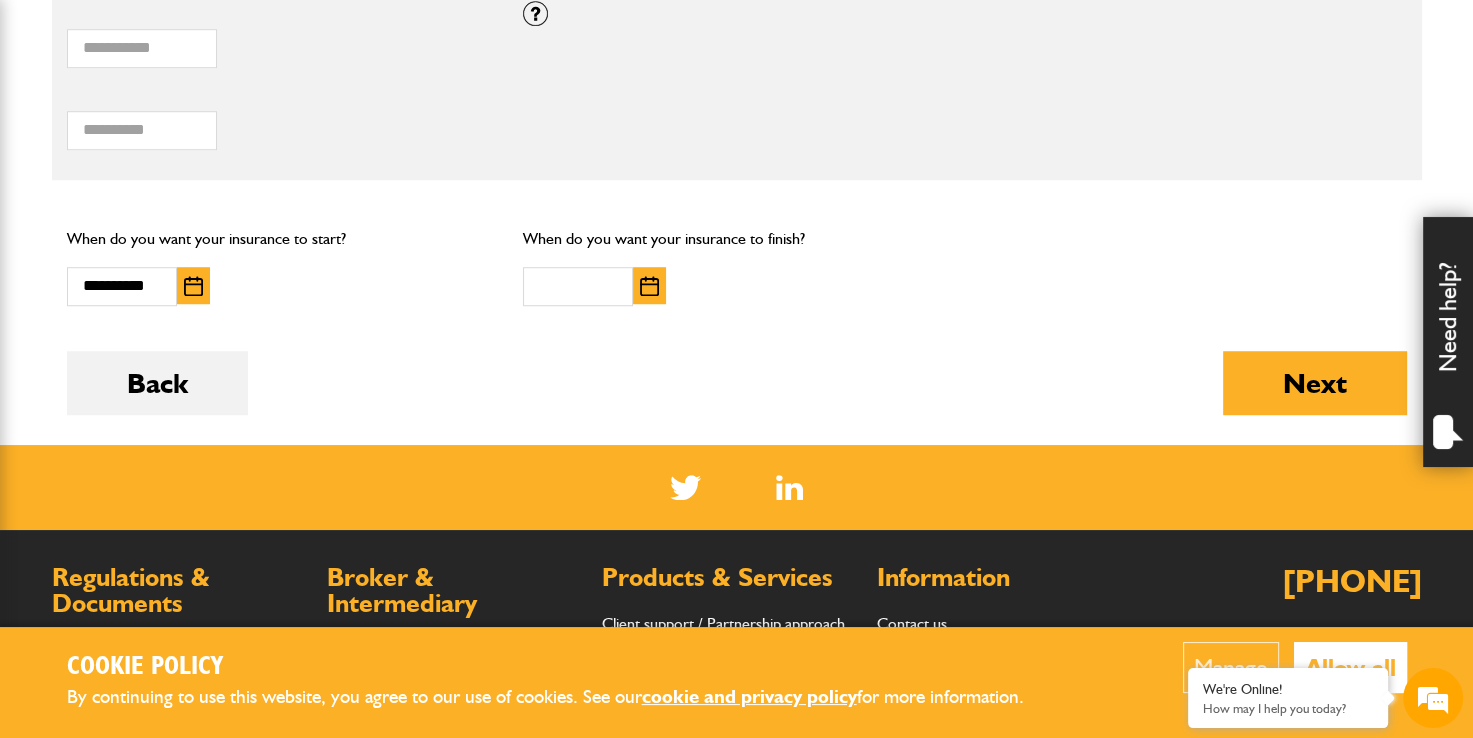 click at bounding box center [649, 286] 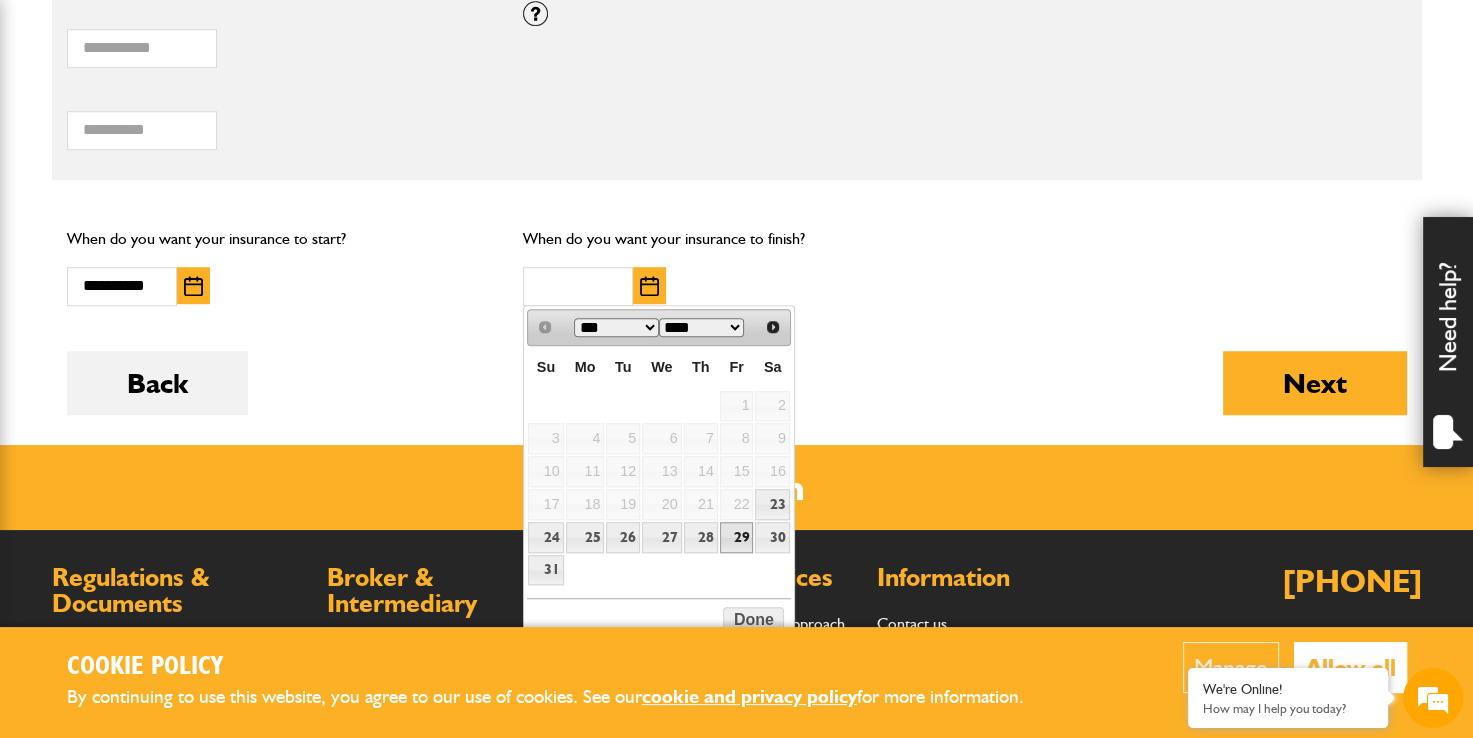 click on "29" at bounding box center (737, 537) 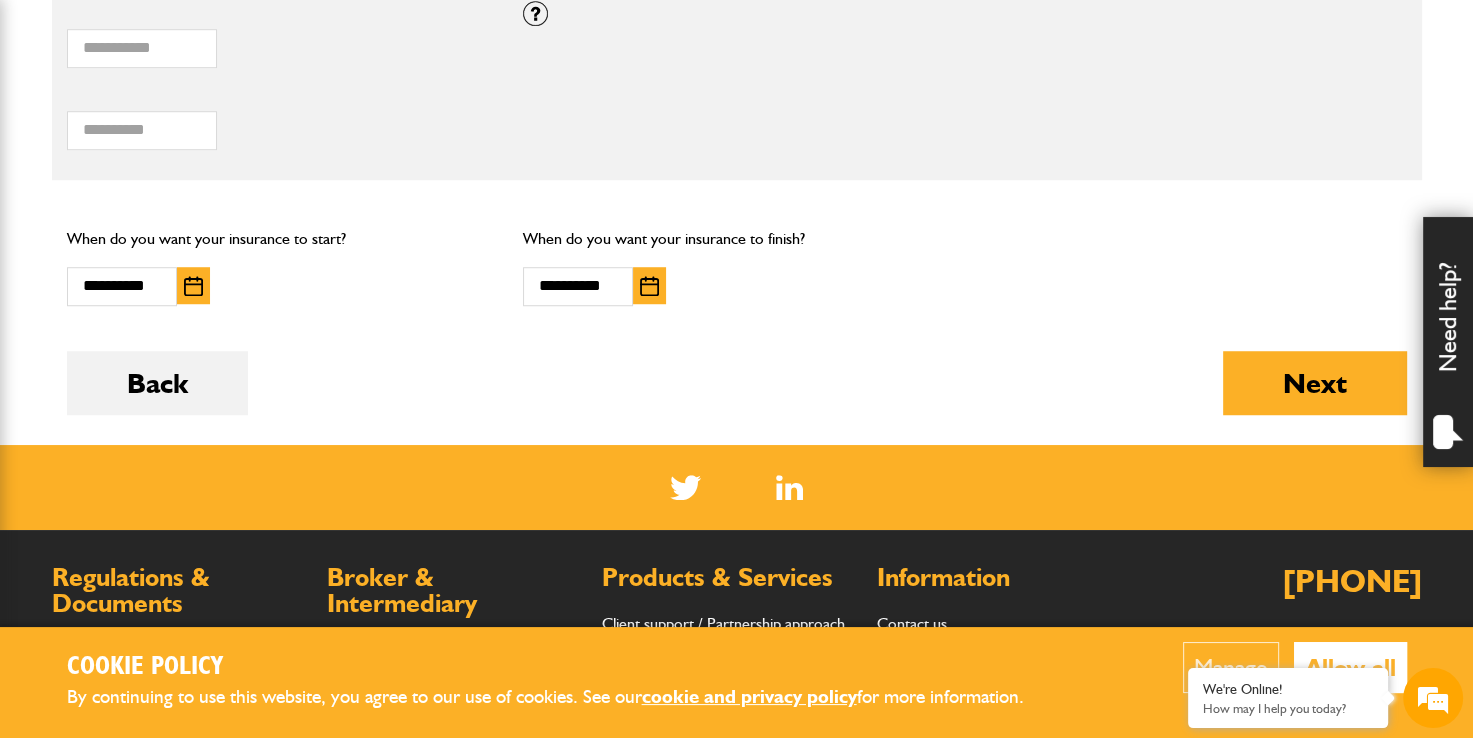 click on "Do you need more than £5,000,000 of liability cover?
Yes
No
Which of these activities are you involved with?
Plant hire only
Groundworks only
Plant hire and groundworks
Please indicate the proportion of time typically spent on ground works and plant hire:
Ground works
100%
0%   Plant hire
Are you engaged in any of these activities?
Demolition
Seawall, Docks or Marina Construction
Small Tool Hire (e.g. Power Tools, Hand Tools)
Work involving Water Courses or Tidal Areas
Working on or from Barges
Quarrying, Mining or Tunnelling
Forestry or Tree Felling
Scaffolding
Dredging
Scrap Metal / Waste Recycling / Waste Transfer / Skip Hire or Landfill
Road Surfacing including the use of Hot Tar or Asphalt
Yes
No
Is the equipment you want to insure any of the following?
Timber and Forestry Plant (including Forwarders, Harvesters, Chippers and Shredders)
Cranes" at bounding box center [737, -167] 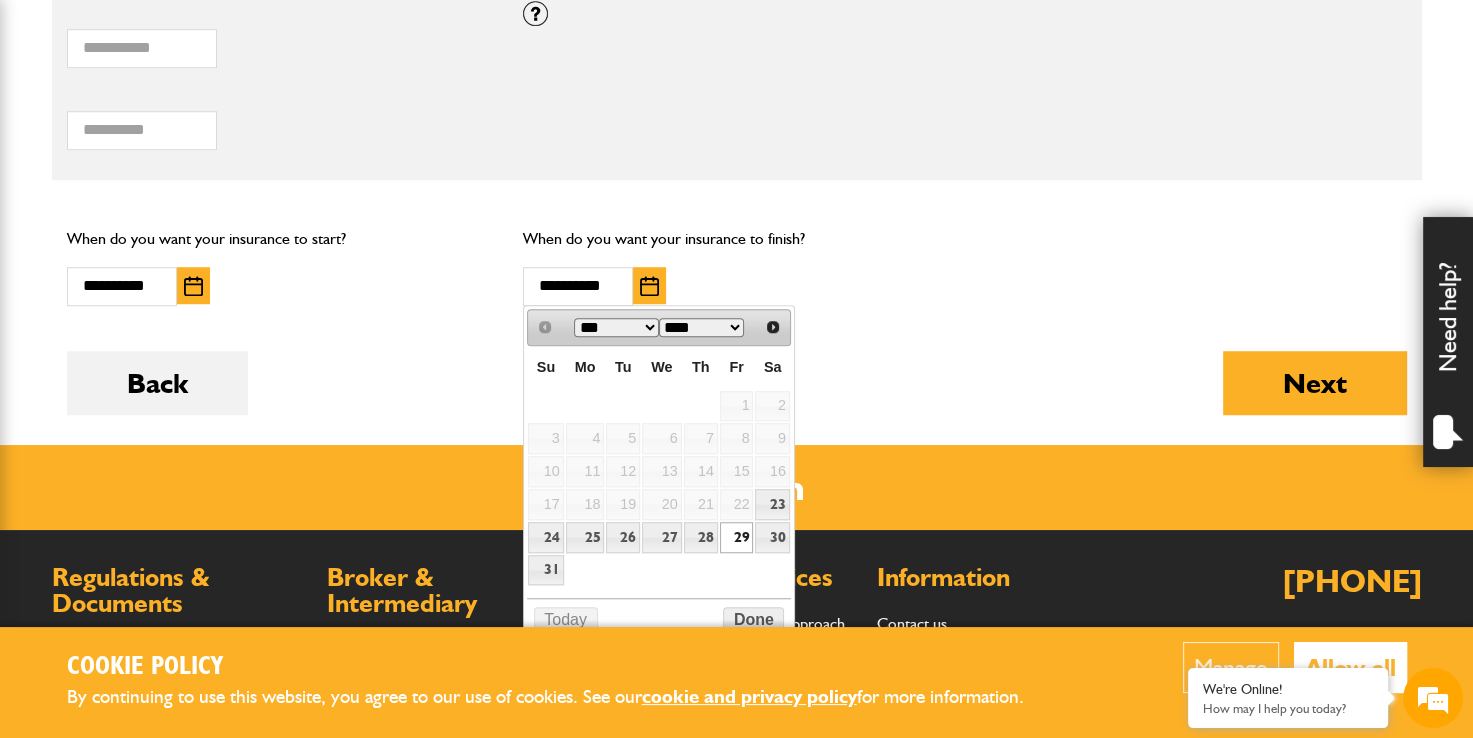 click on "Back
Next" at bounding box center (737, 398) 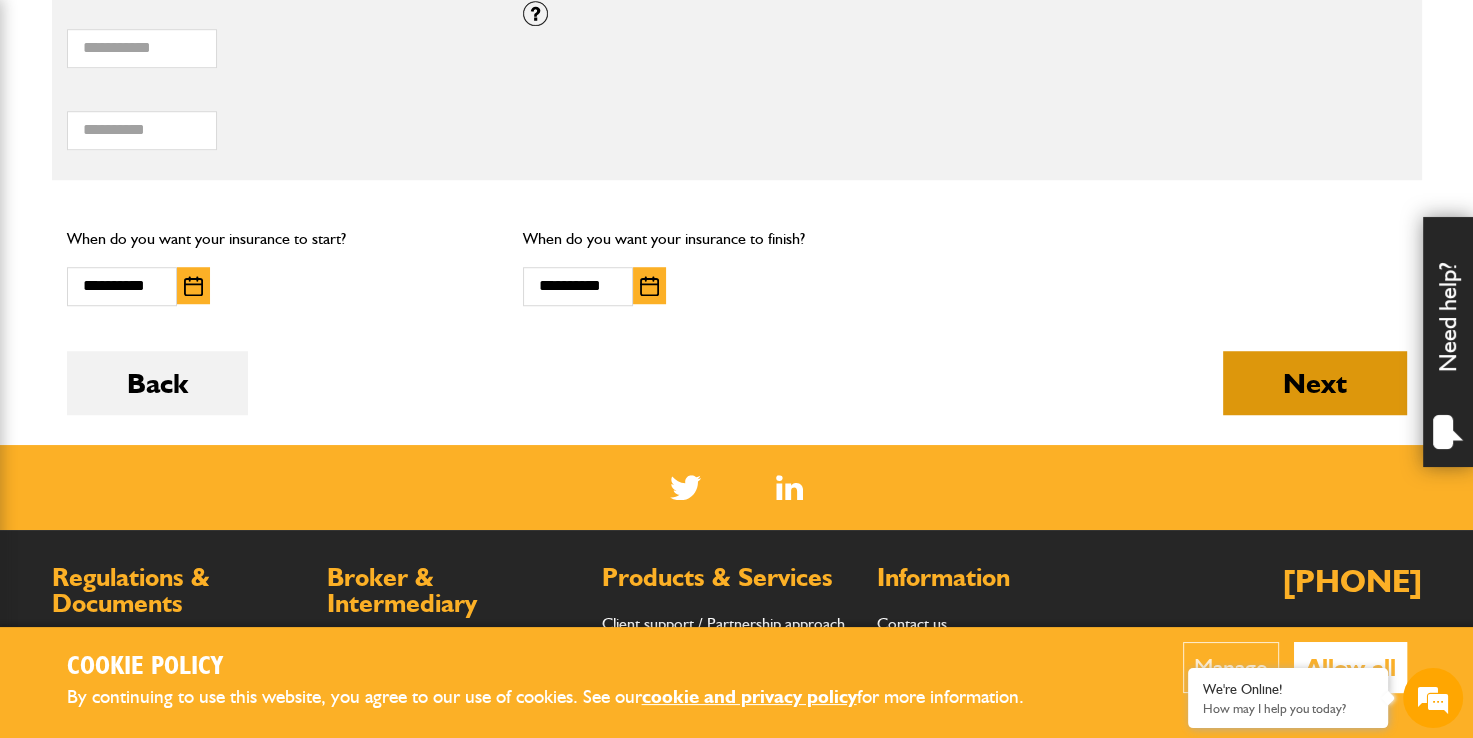 click on "Next" at bounding box center (1315, 383) 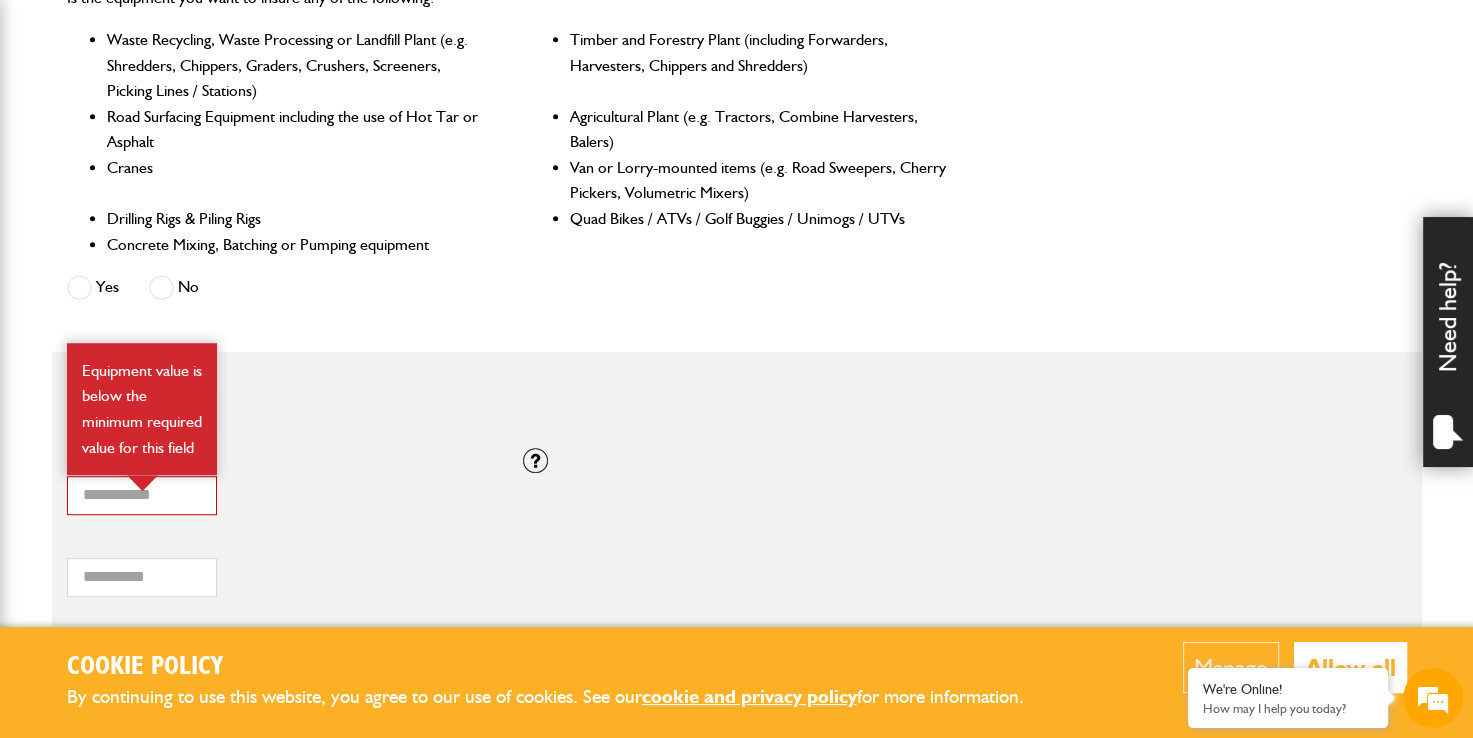 scroll, scrollTop: 1100, scrollLeft: 0, axis: vertical 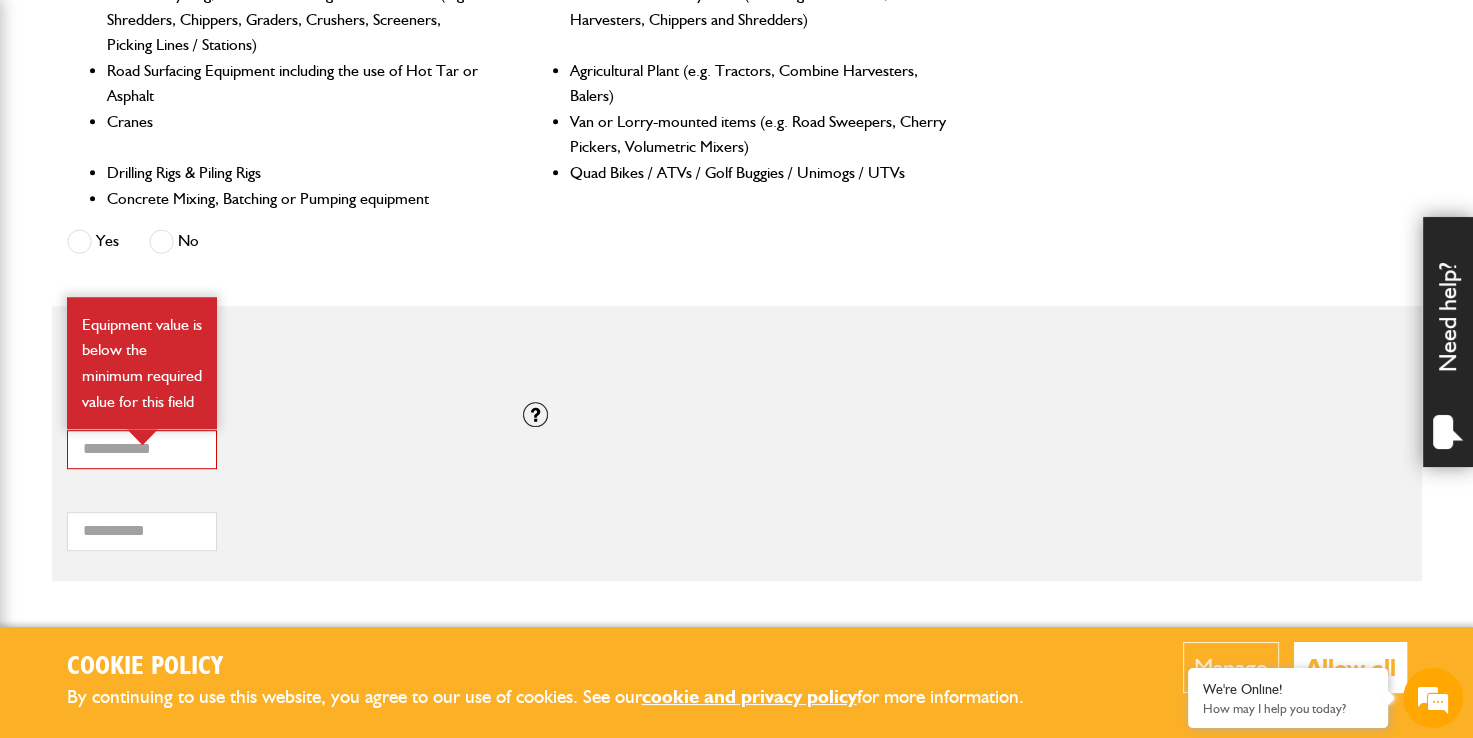 click on "***
Total hiring fees
Please enter a minimum value of 25 for total hiring fees." at bounding box center (280, 525) 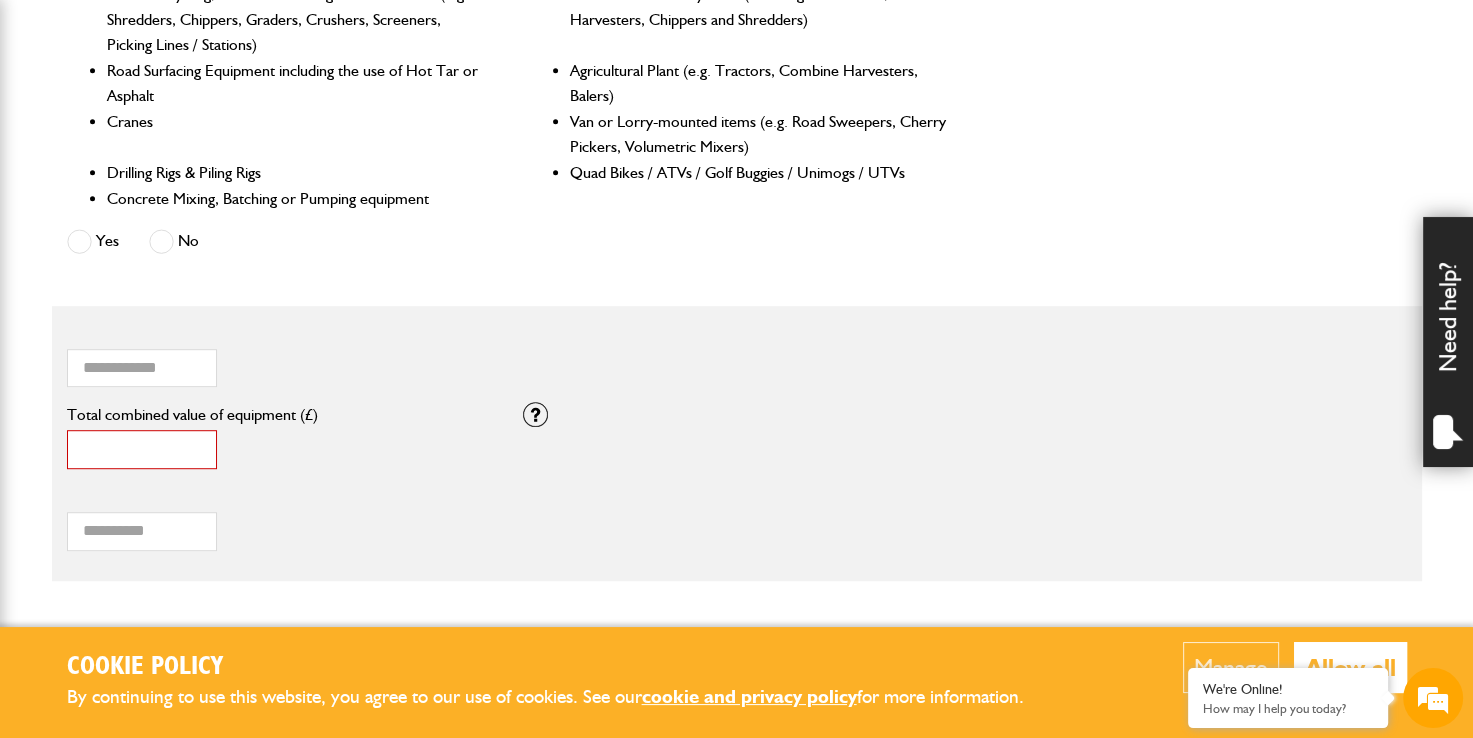 click on "*" at bounding box center [142, 449] 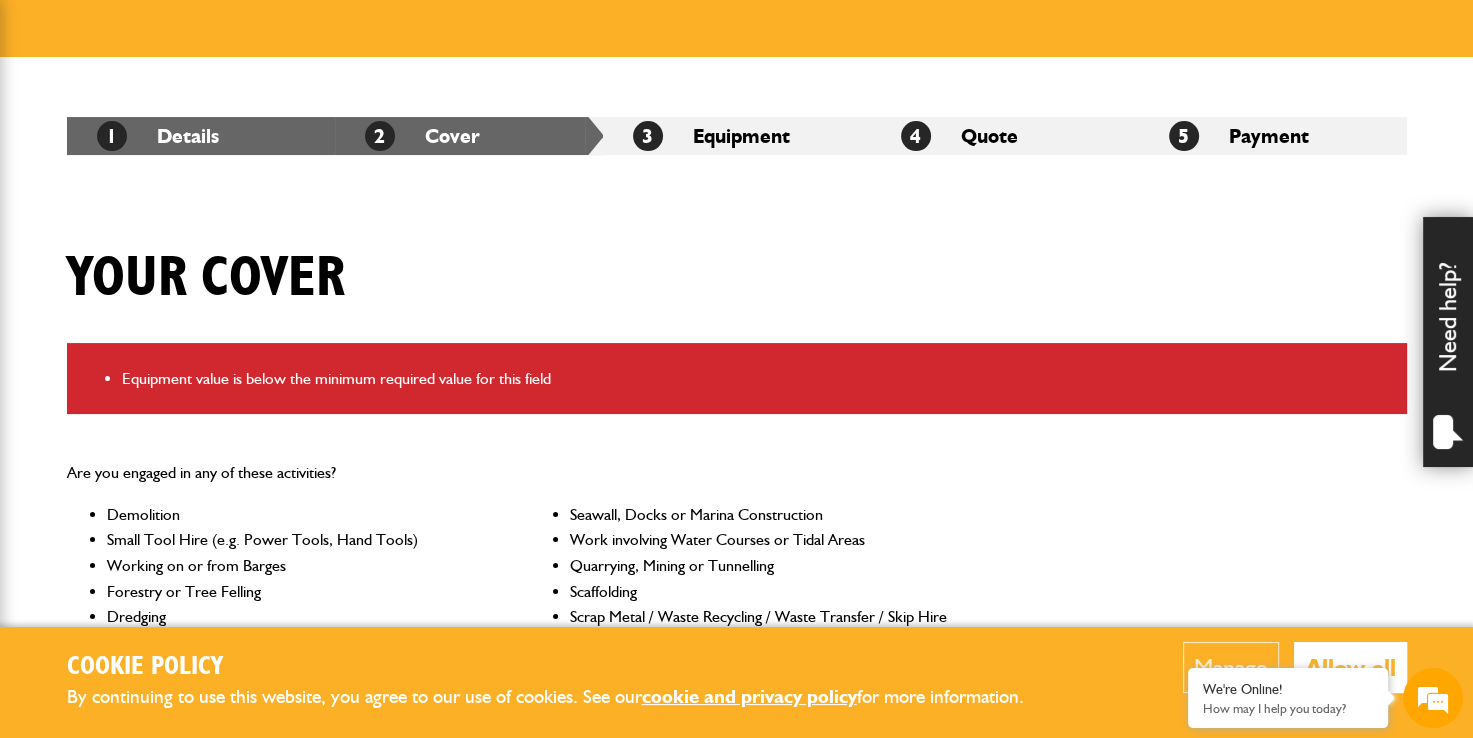 scroll, scrollTop: 400, scrollLeft: 0, axis: vertical 